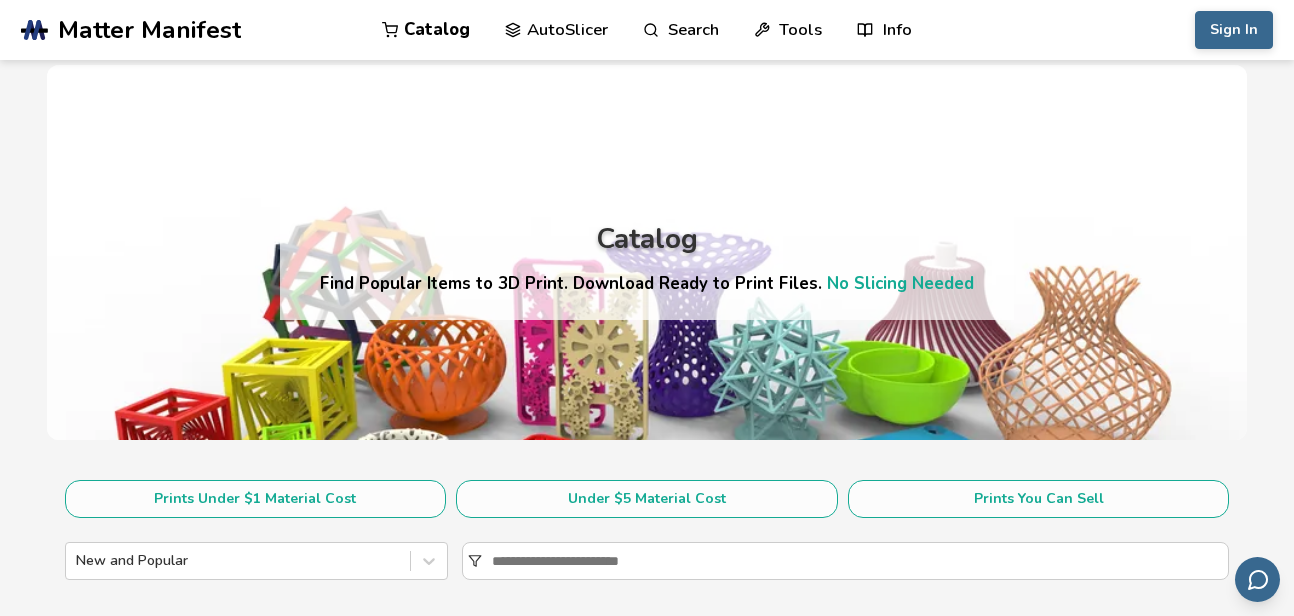 scroll, scrollTop: 0, scrollLeft: 0, axis: both 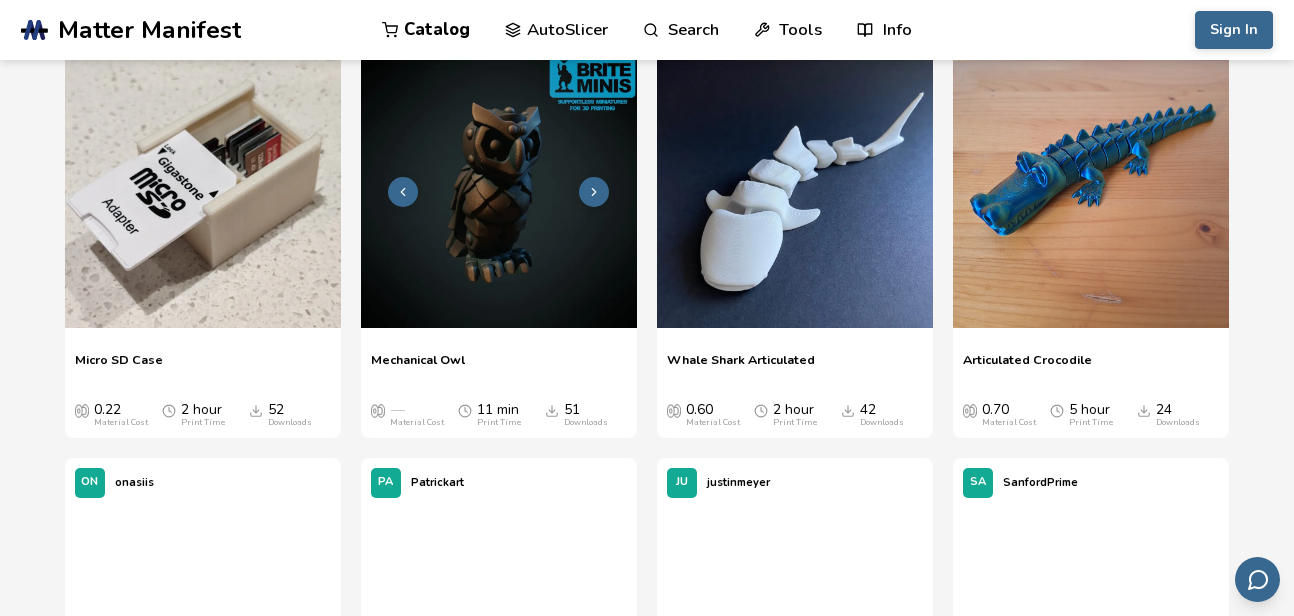 click at bounding box center [499, 190] 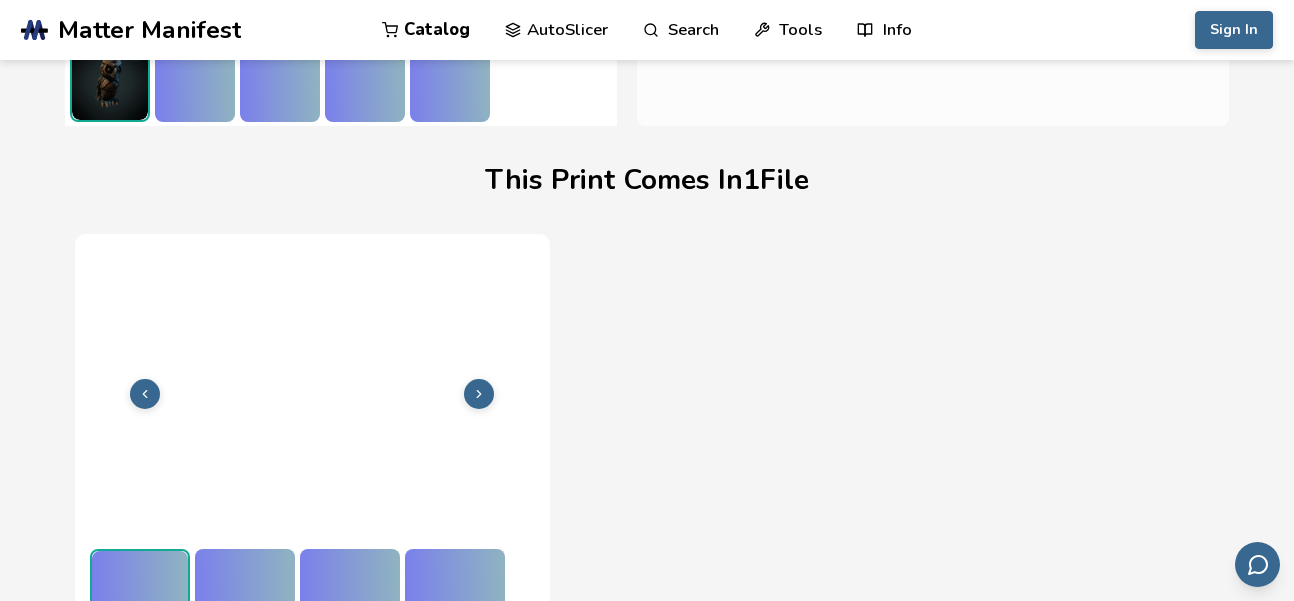 scroll, scrollTop: 577, scrollLeft: 0, axis: vertical 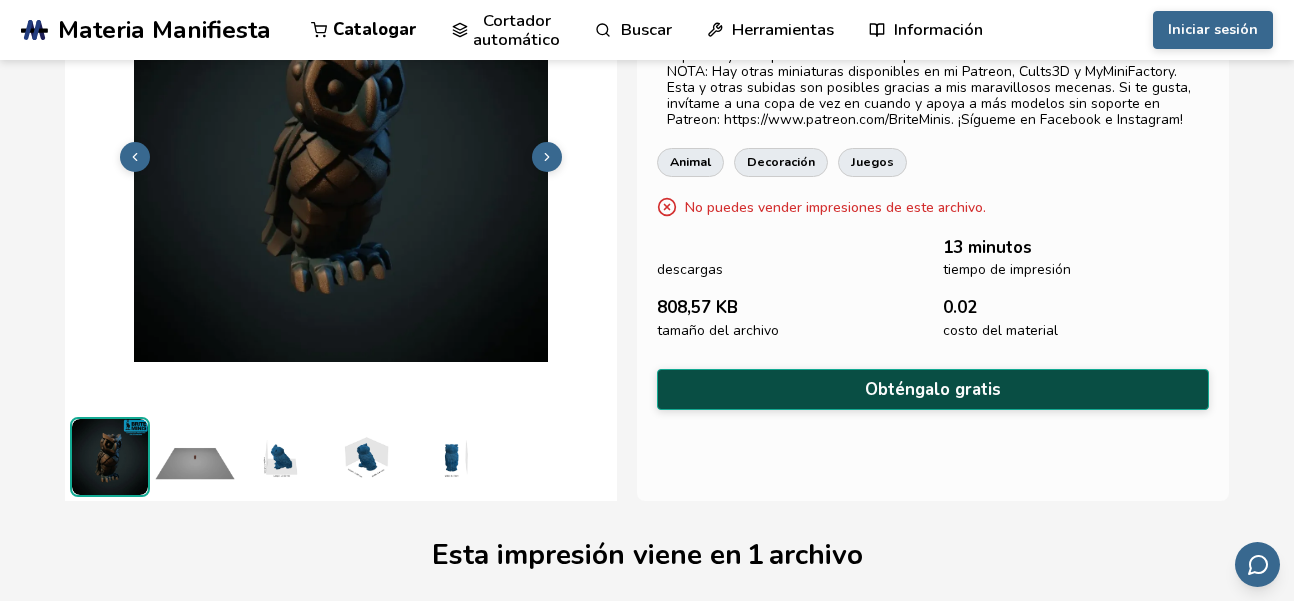 click on "Obténgalo gratis" at bounding box center [933, 389] 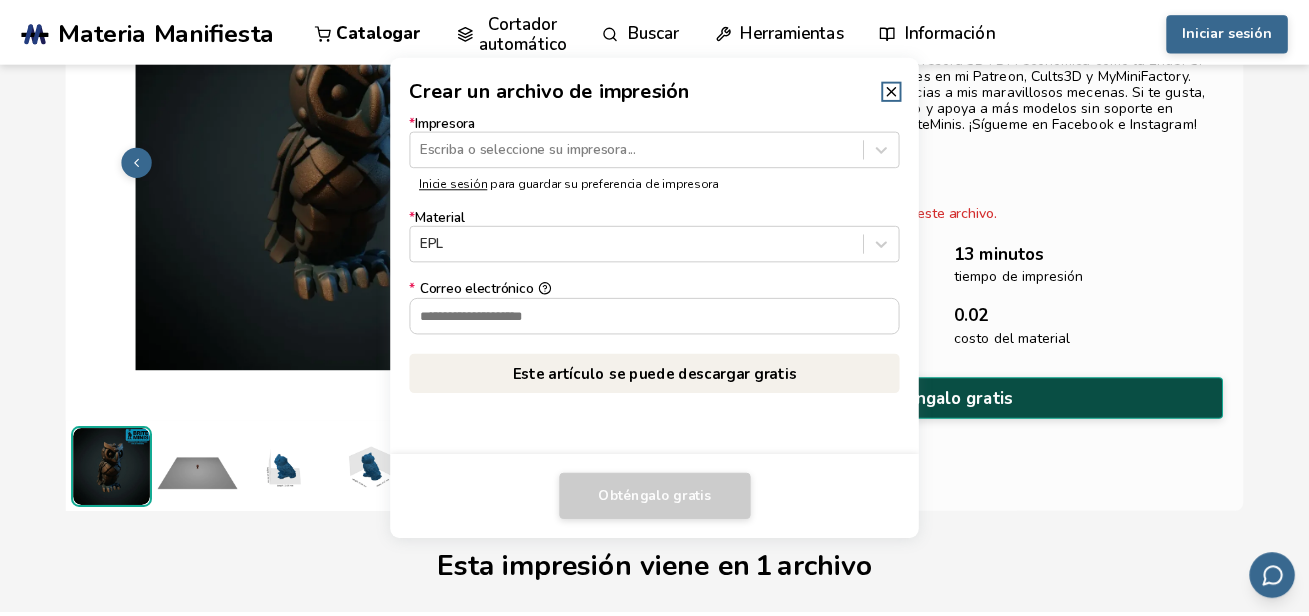 scroll, scrollTop: 171, scrollLeft: 0, axis: vertical 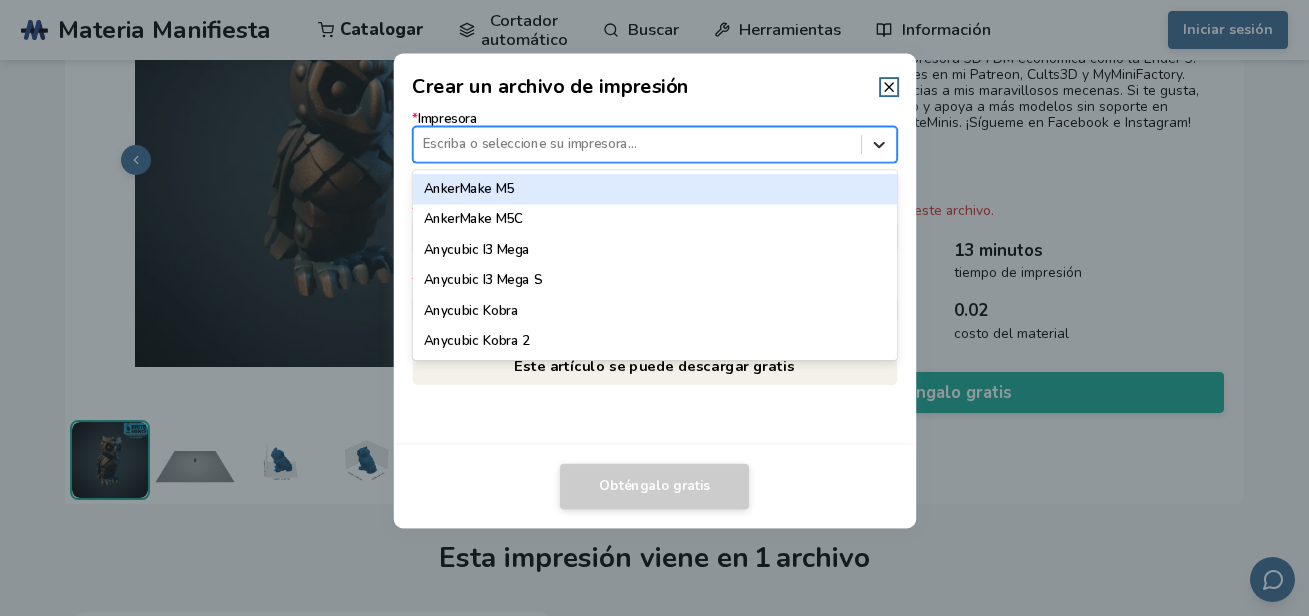 click 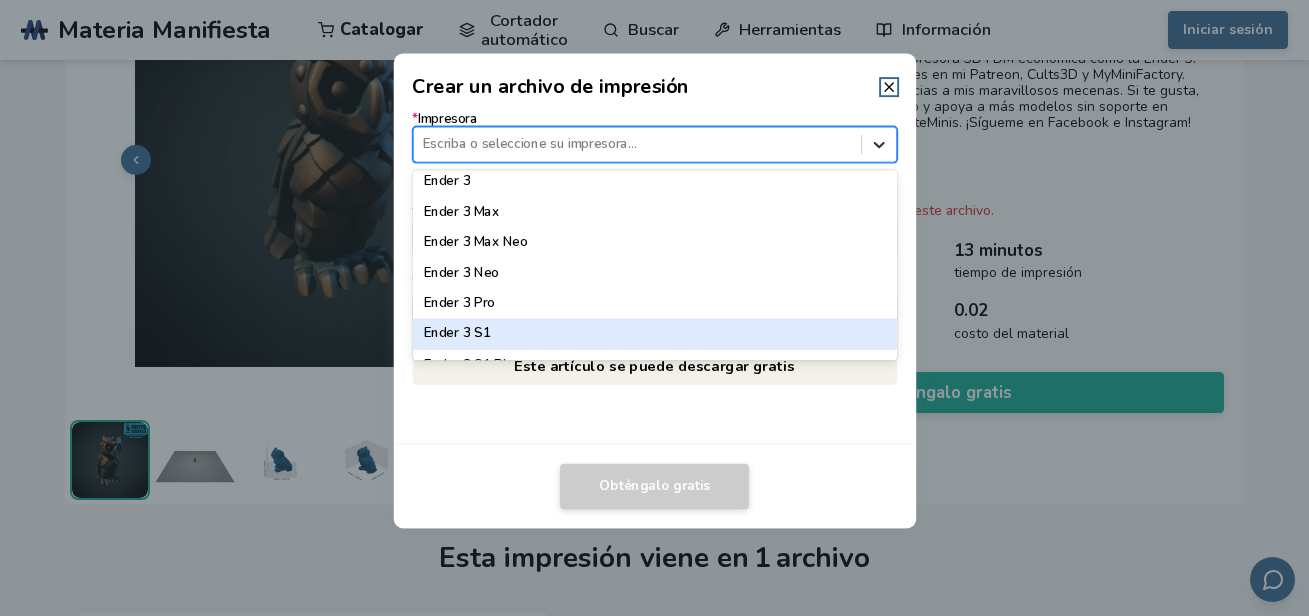 scroll, scrollTop: 1099, scrollLeft: 0, axis: vertical 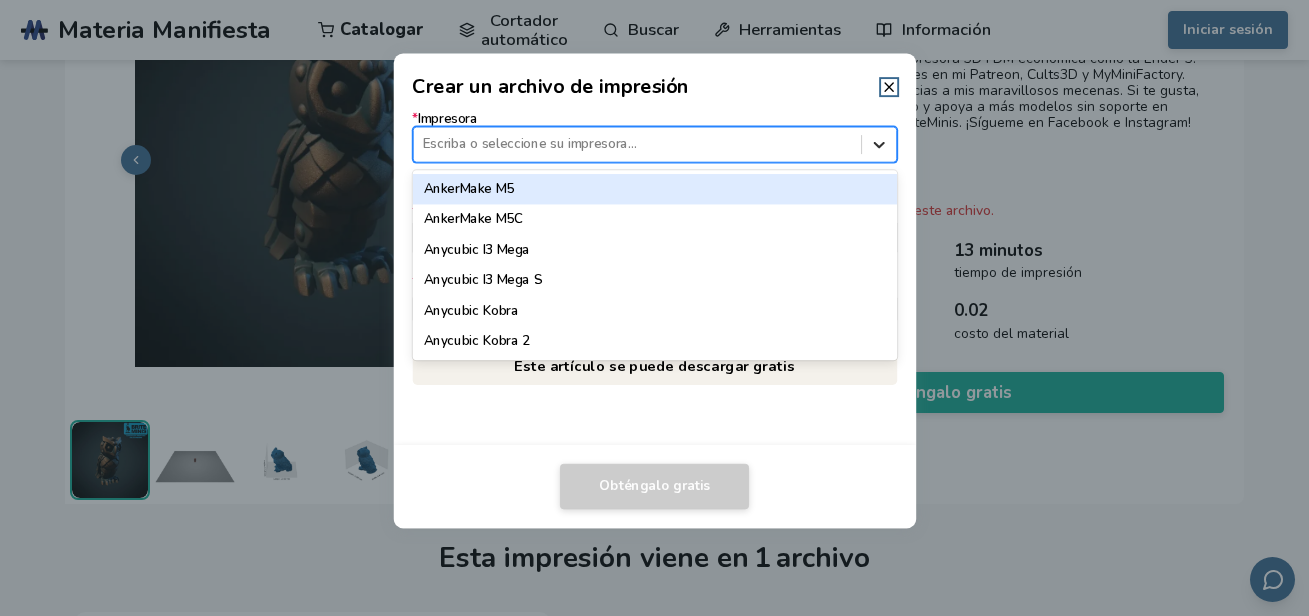click 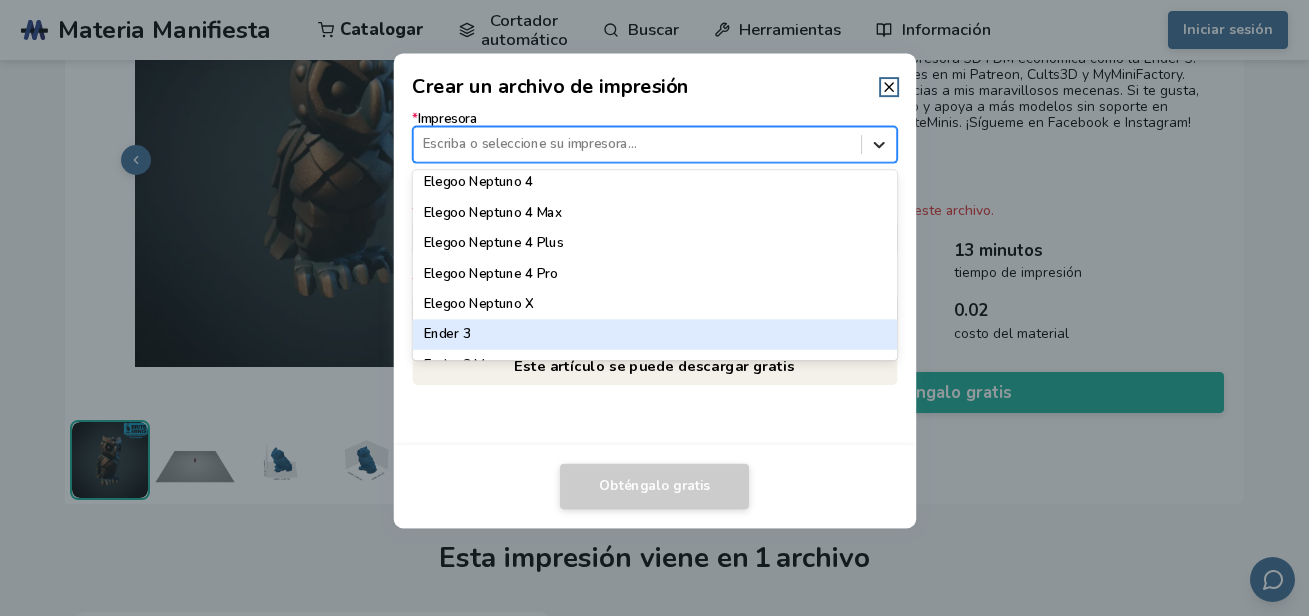 scroll, scrollTop: 938, scrollLeft: 0, axis: vertical 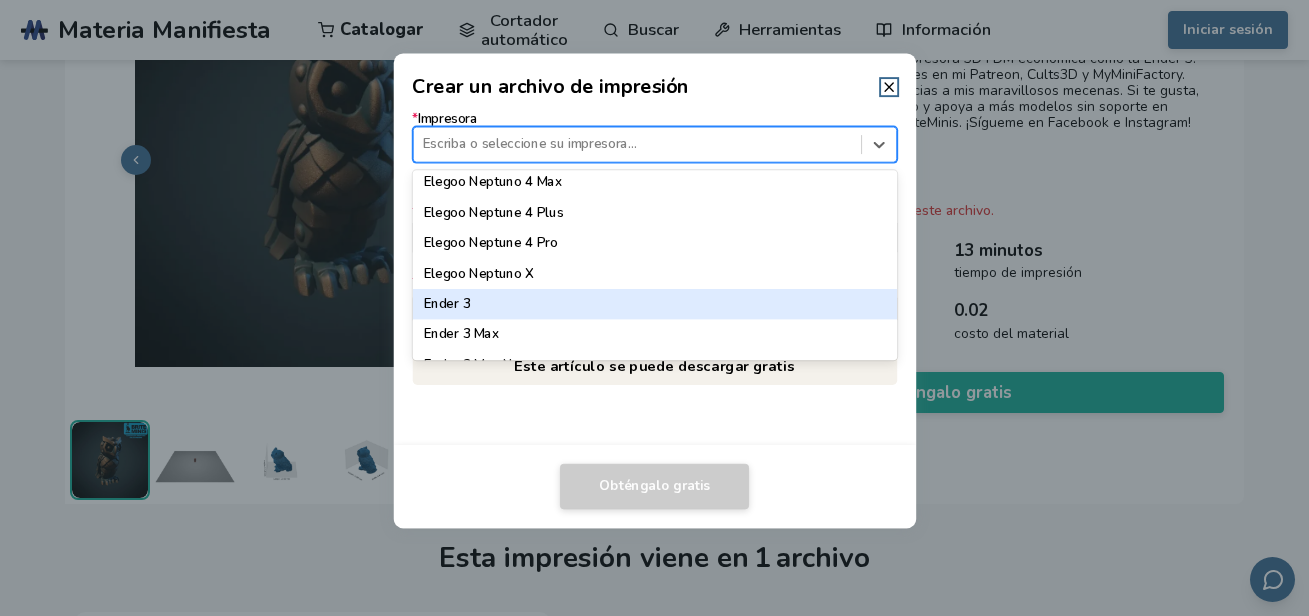 click on "Ender 3" at bounding box center [654, 304] 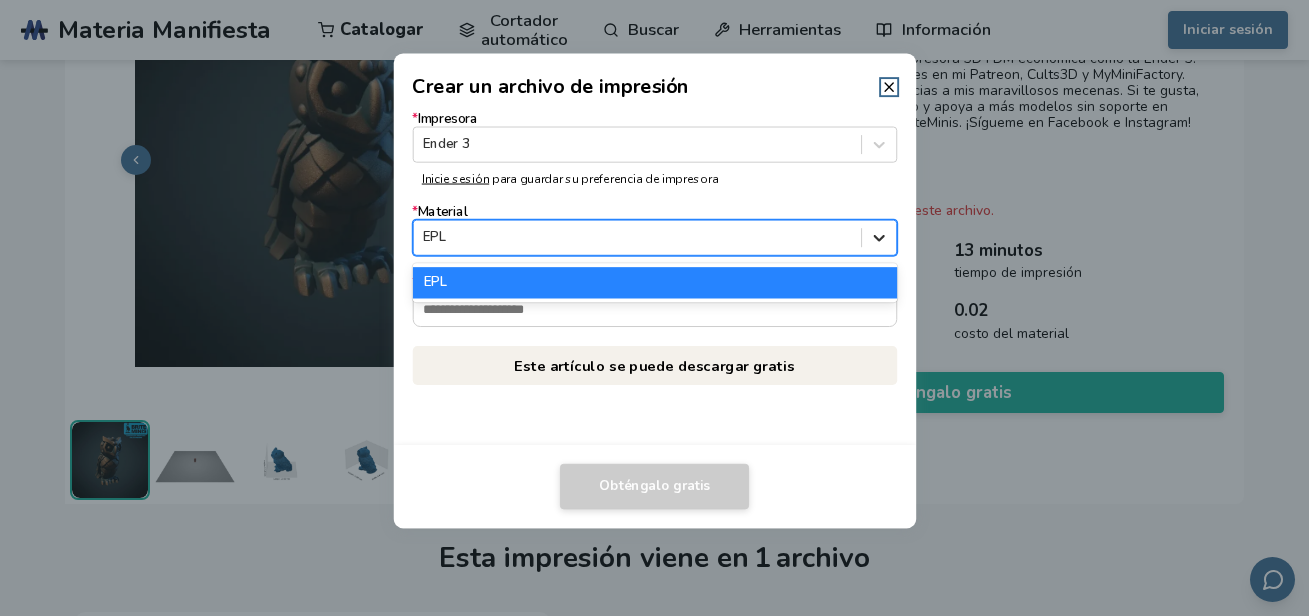click 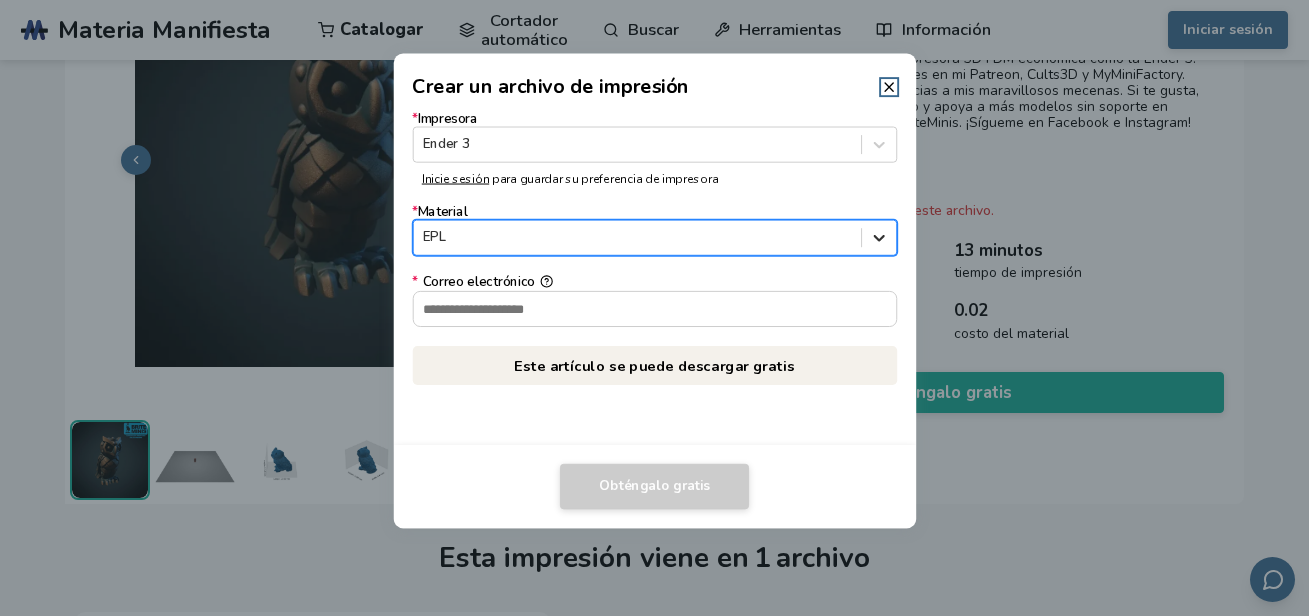 click 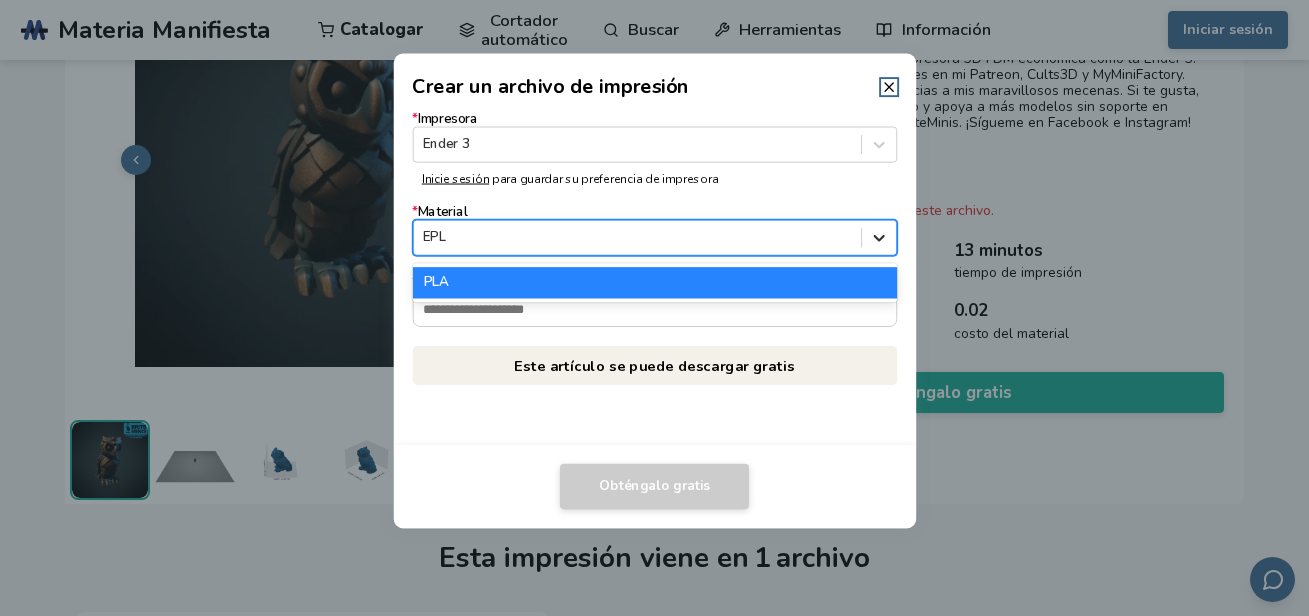 click 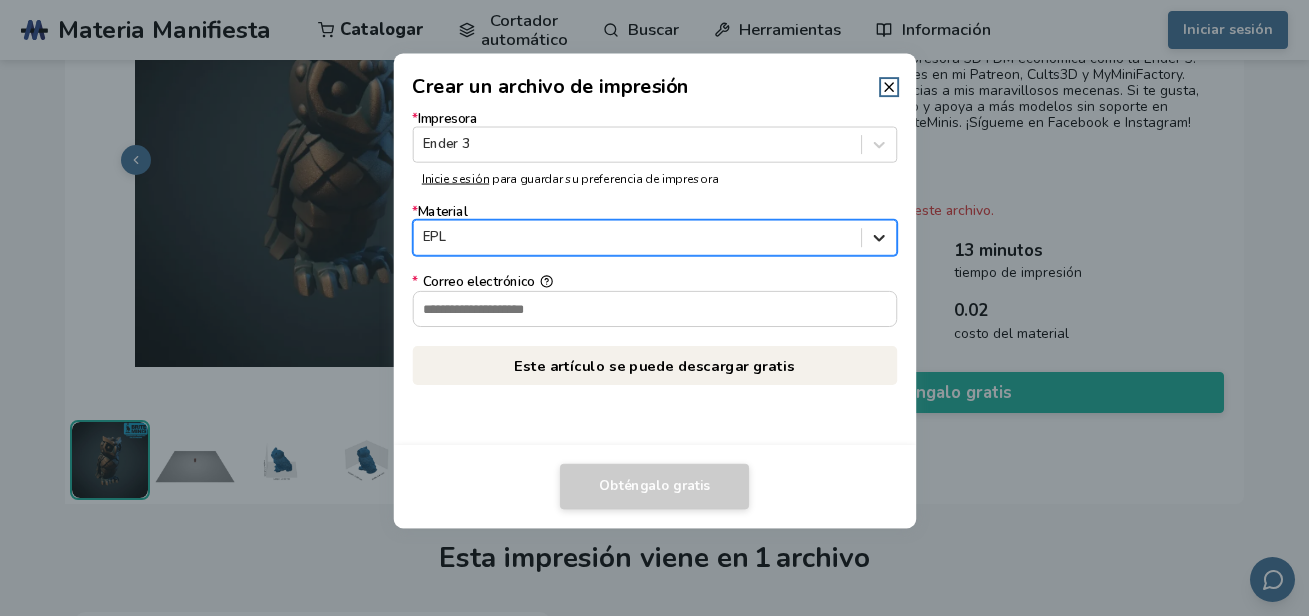 click 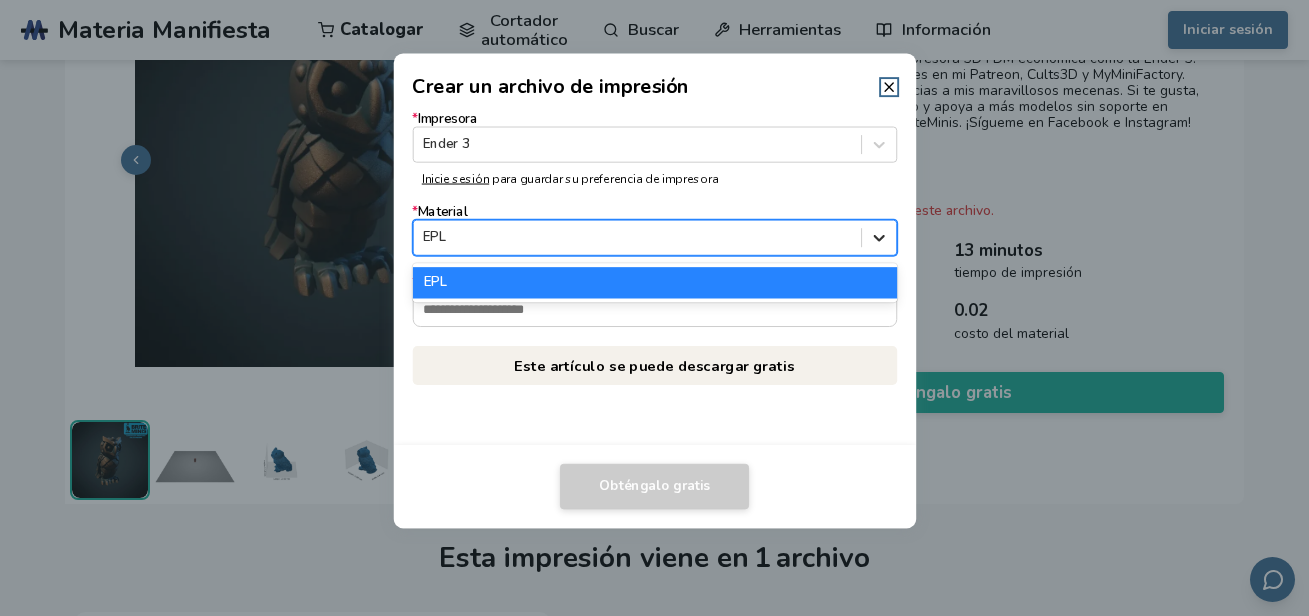 click 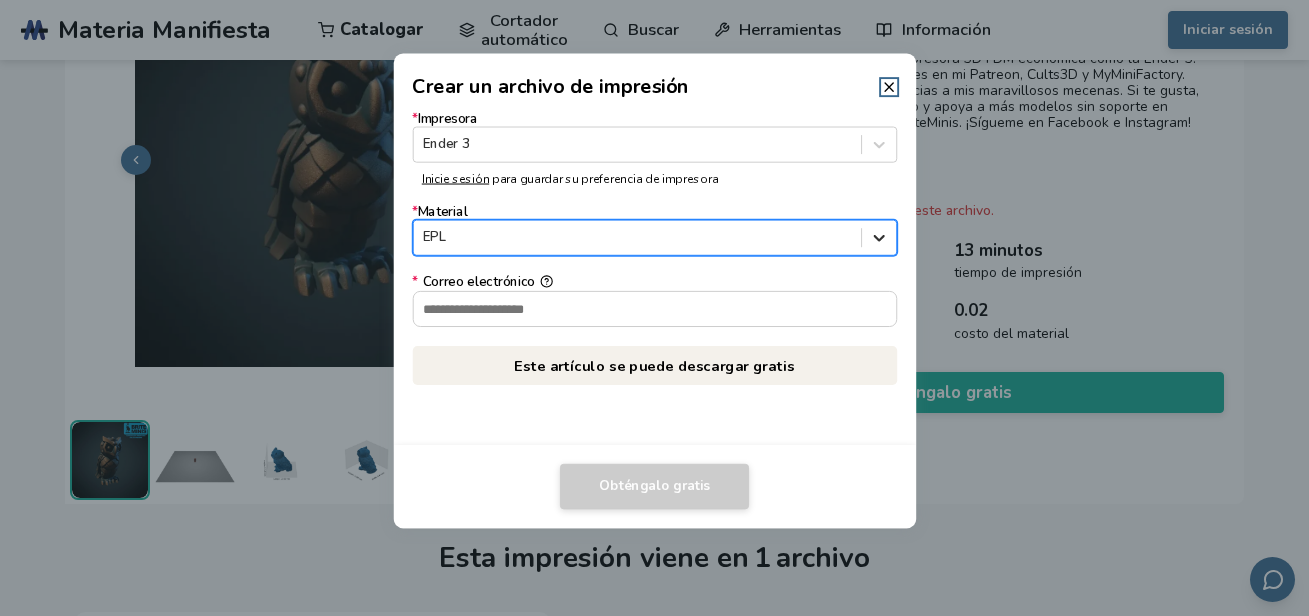 click 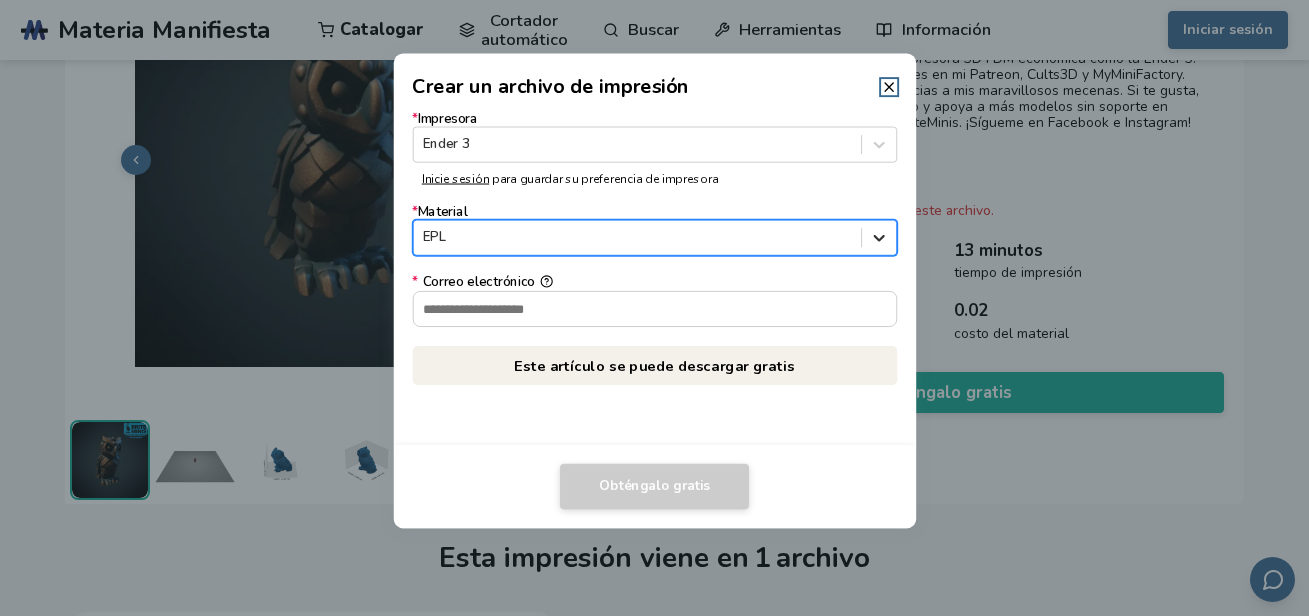 click 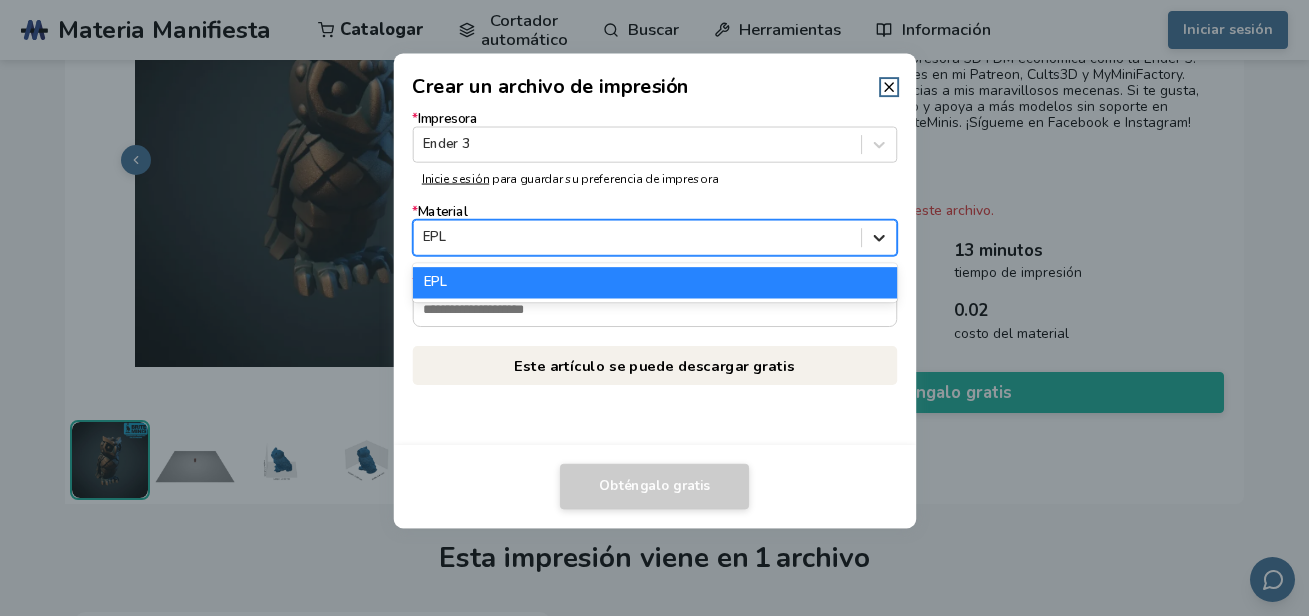 click 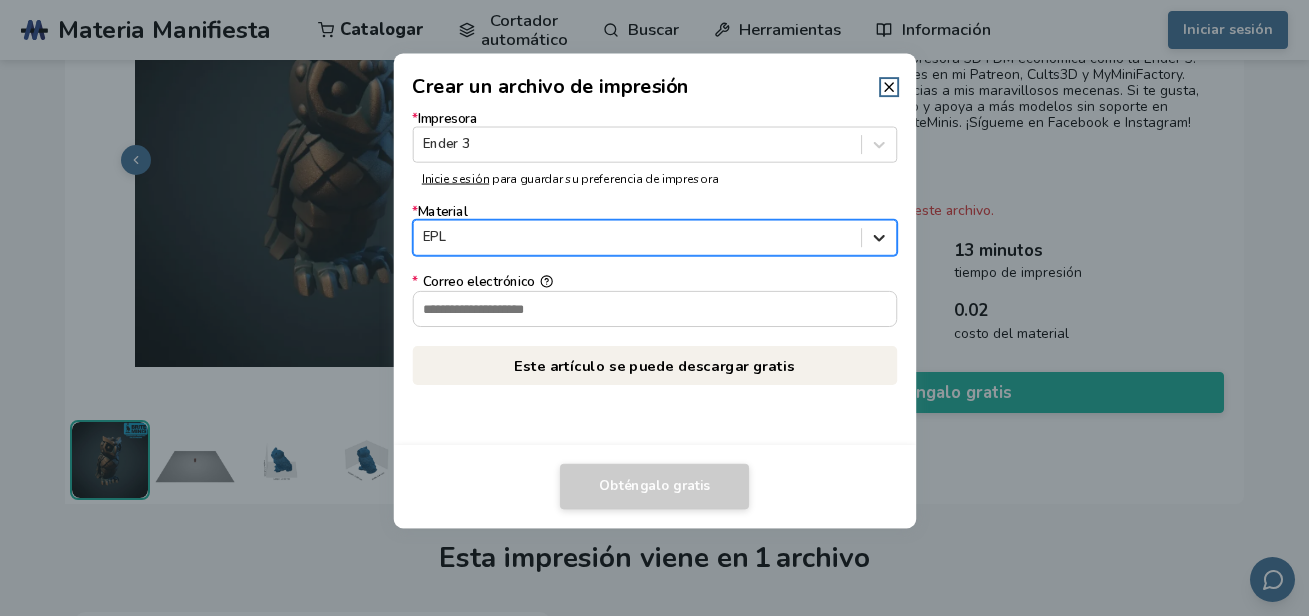 click 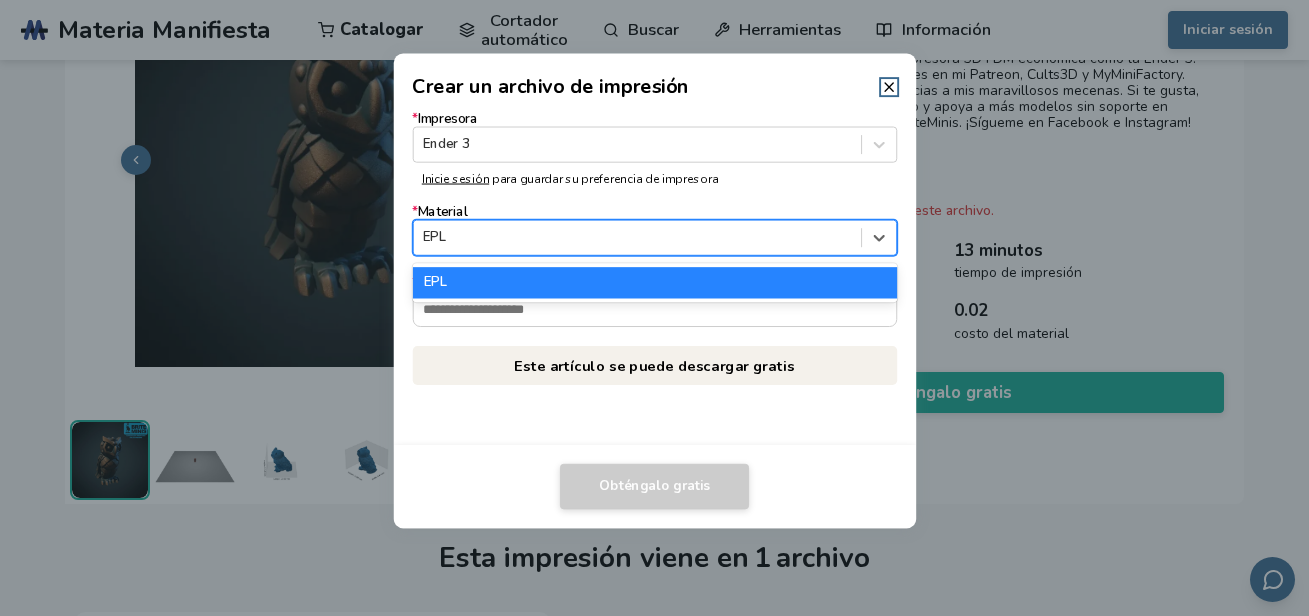 click at bounding box center (637, 238) 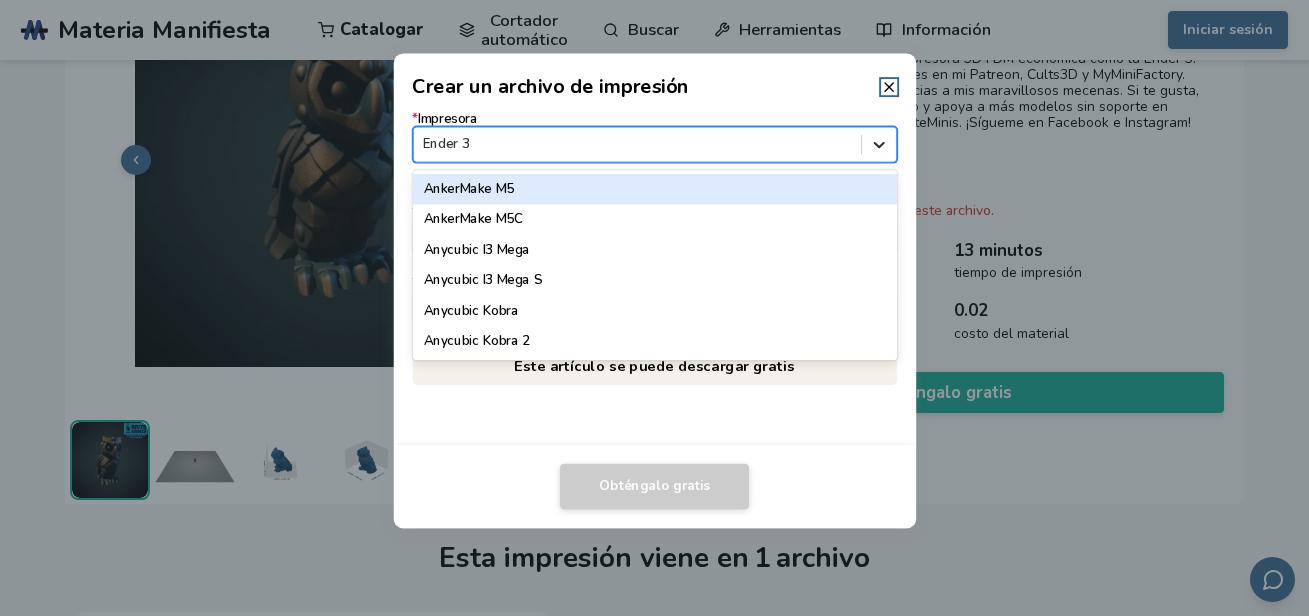 click 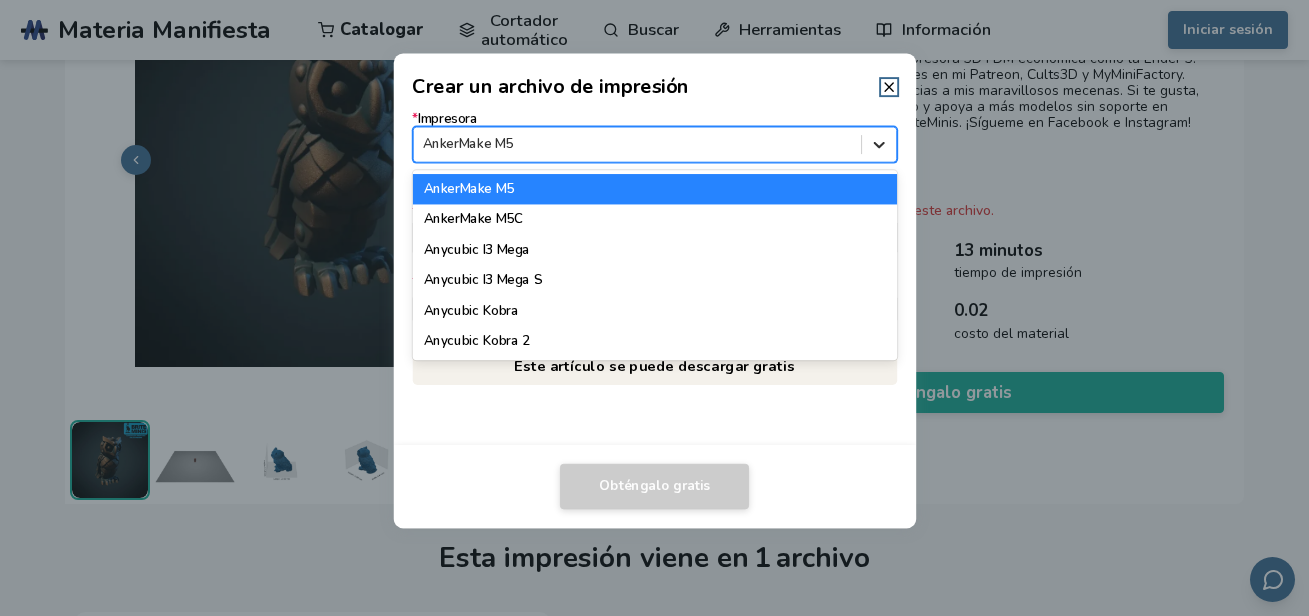 click 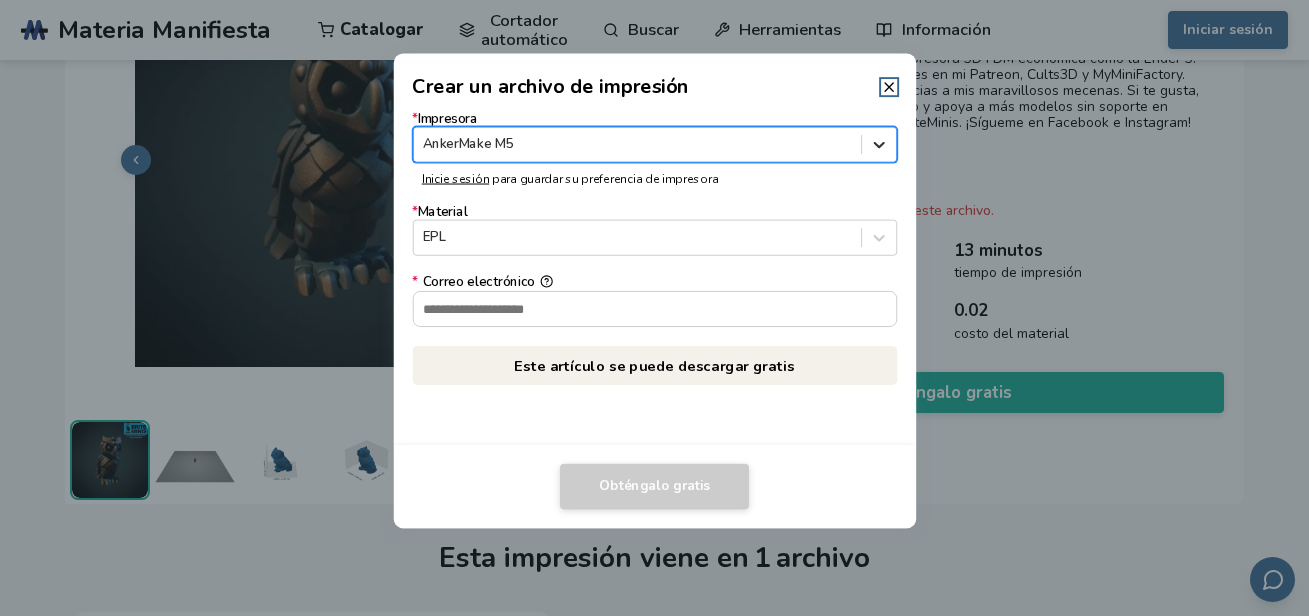 click 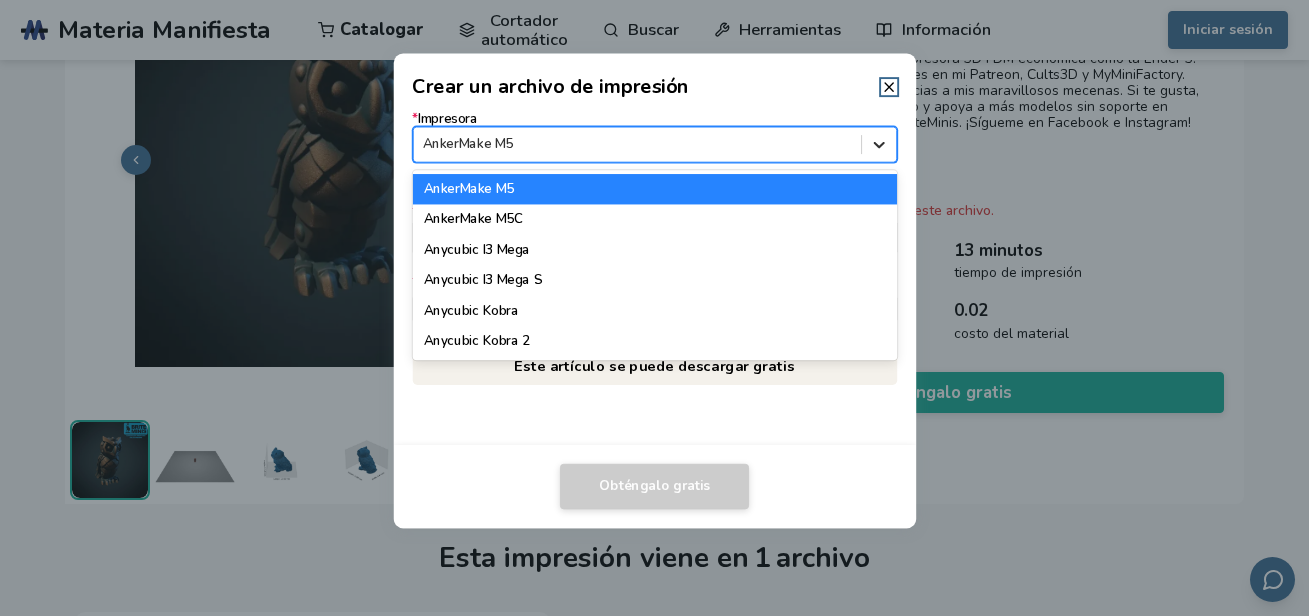 click 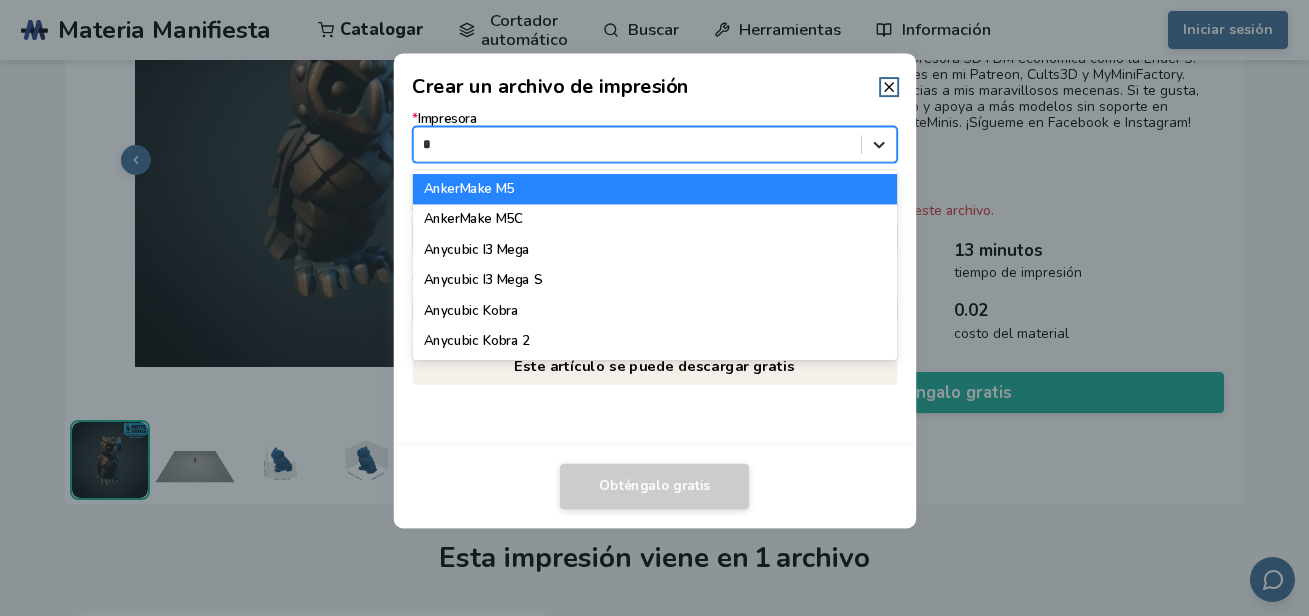 type on "**" 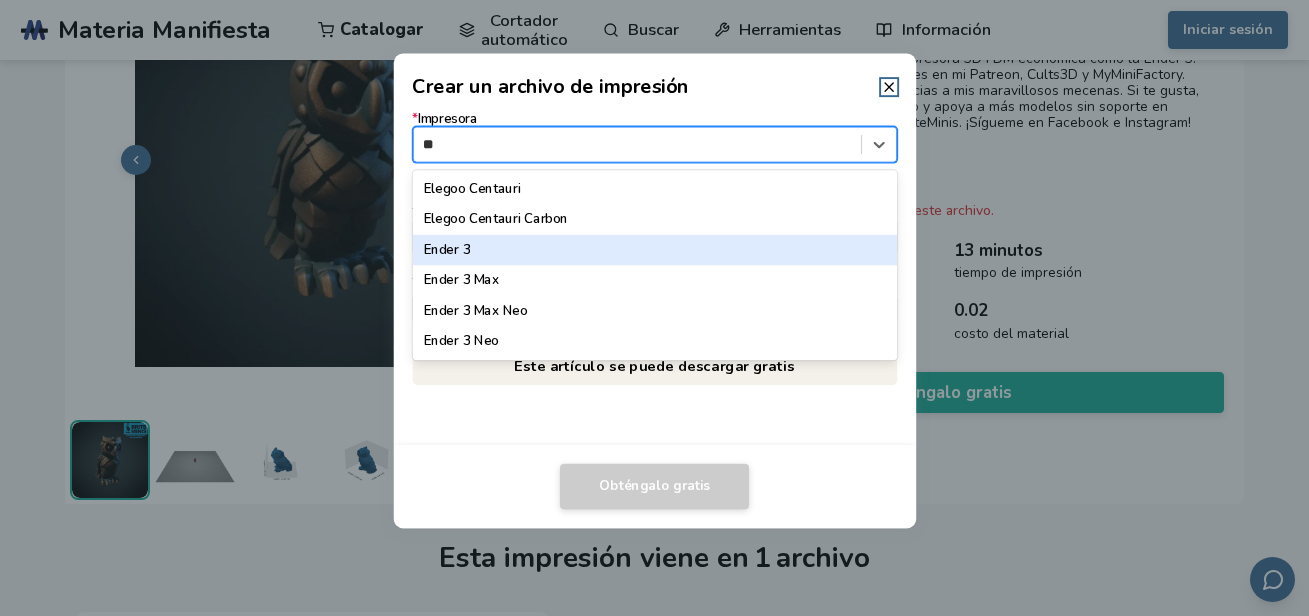 click on "Ender 3" at bounding box center (654, 250) 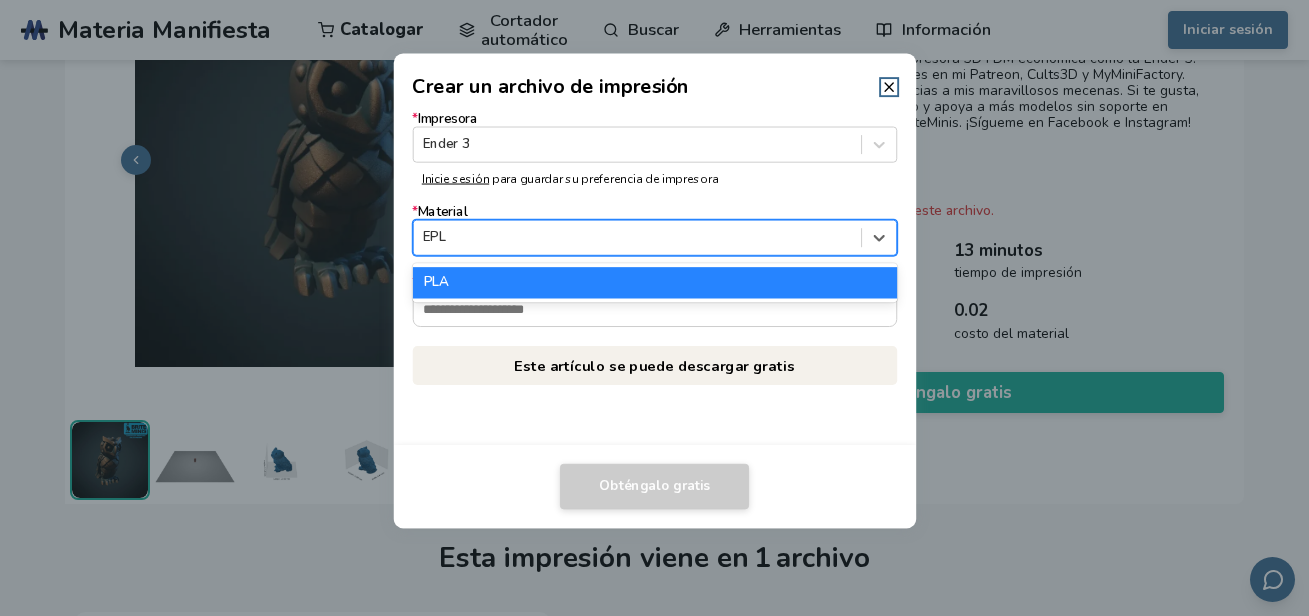 click at bounding box center (637, 238) 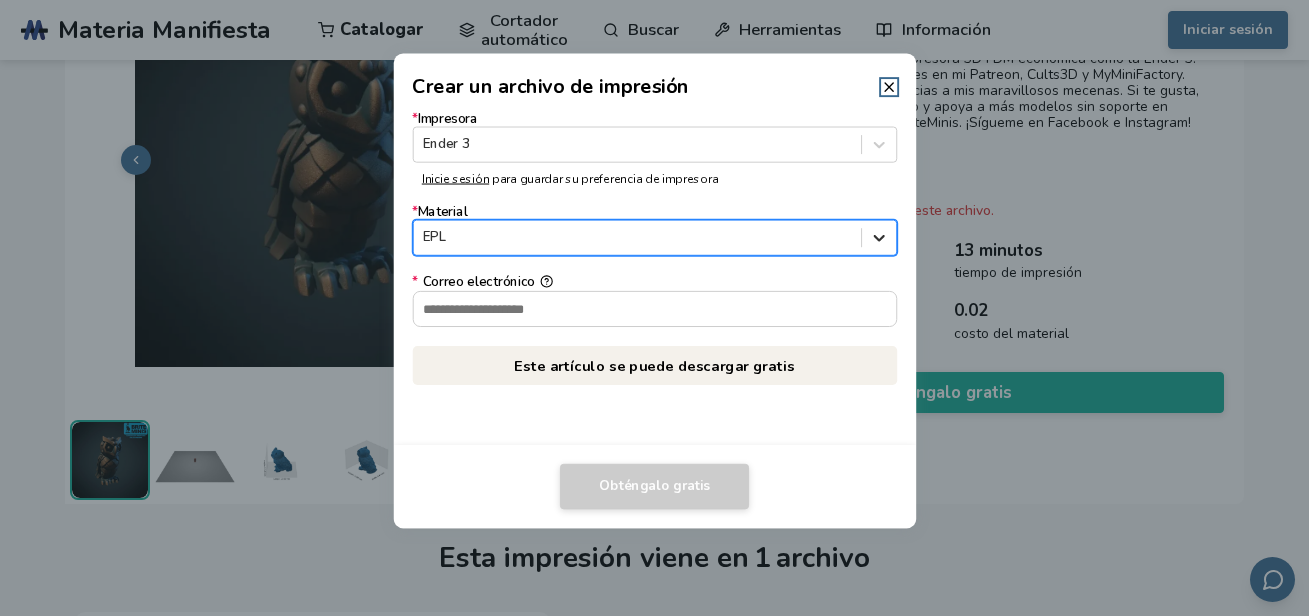 click 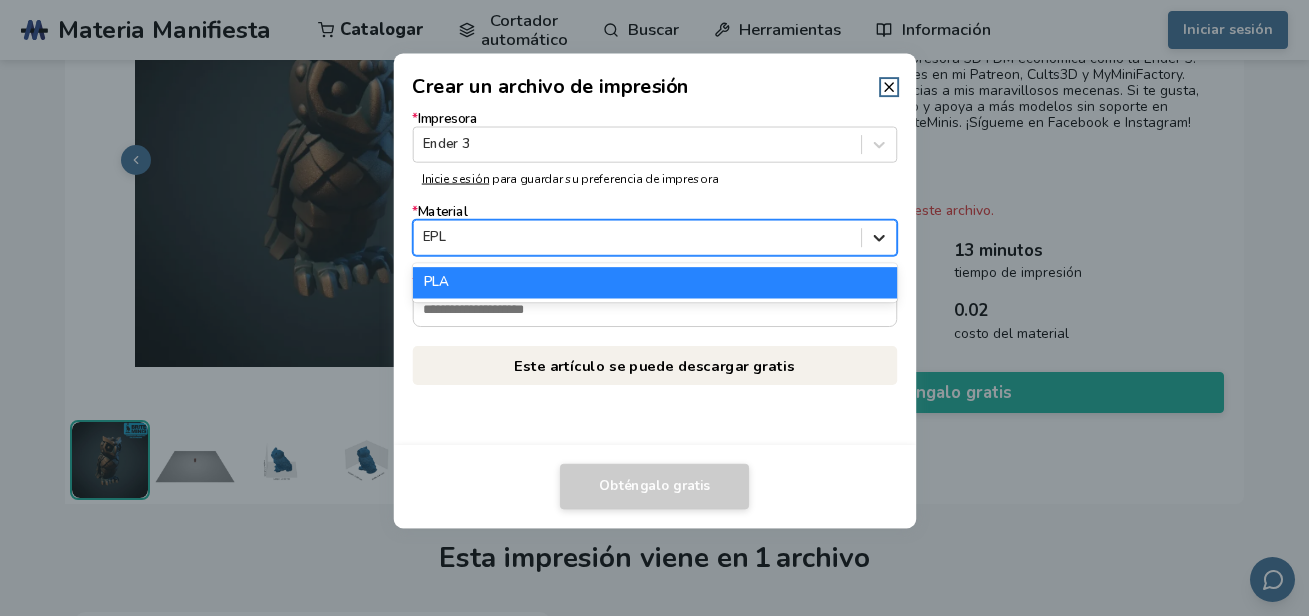 click 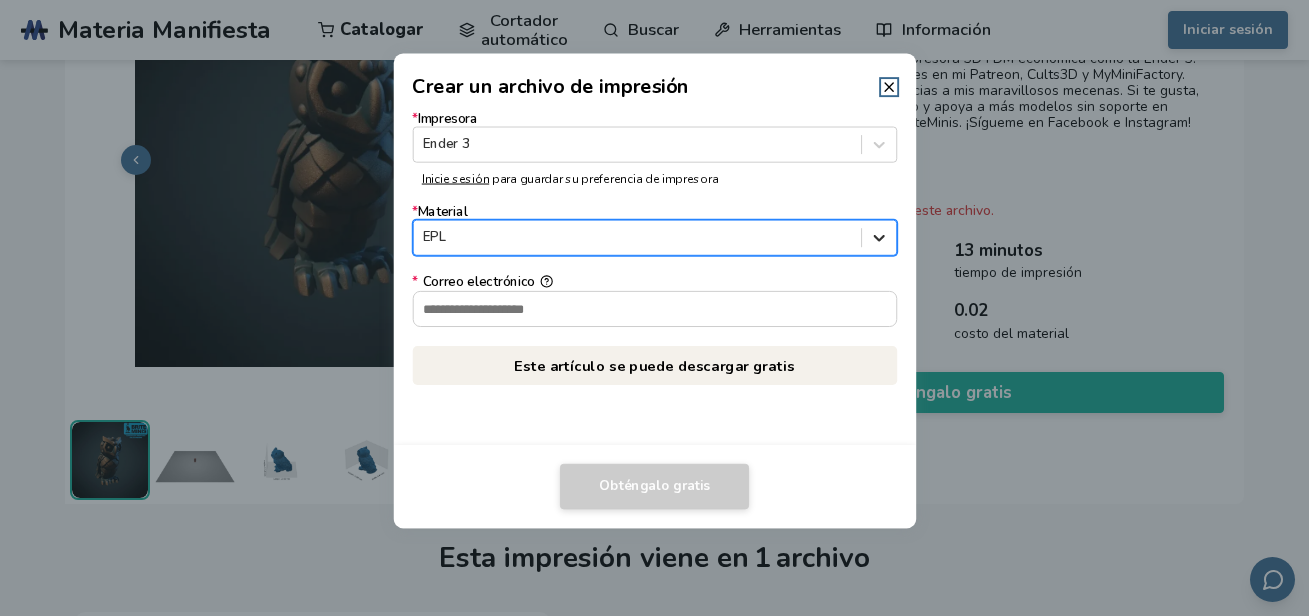 click 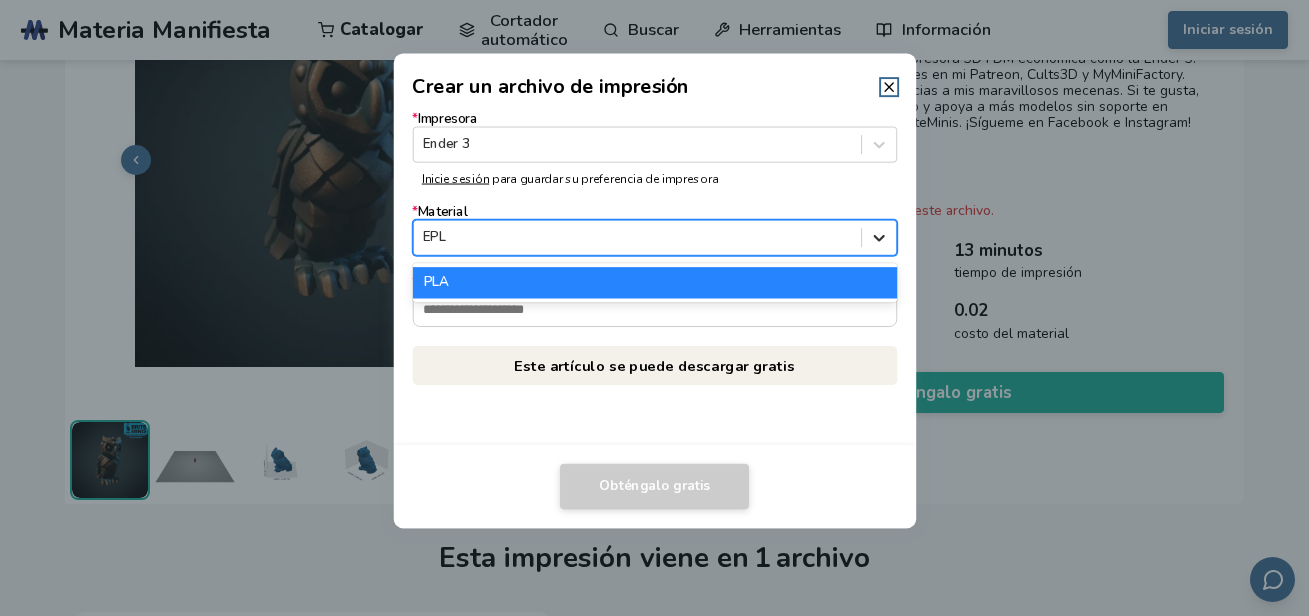 click 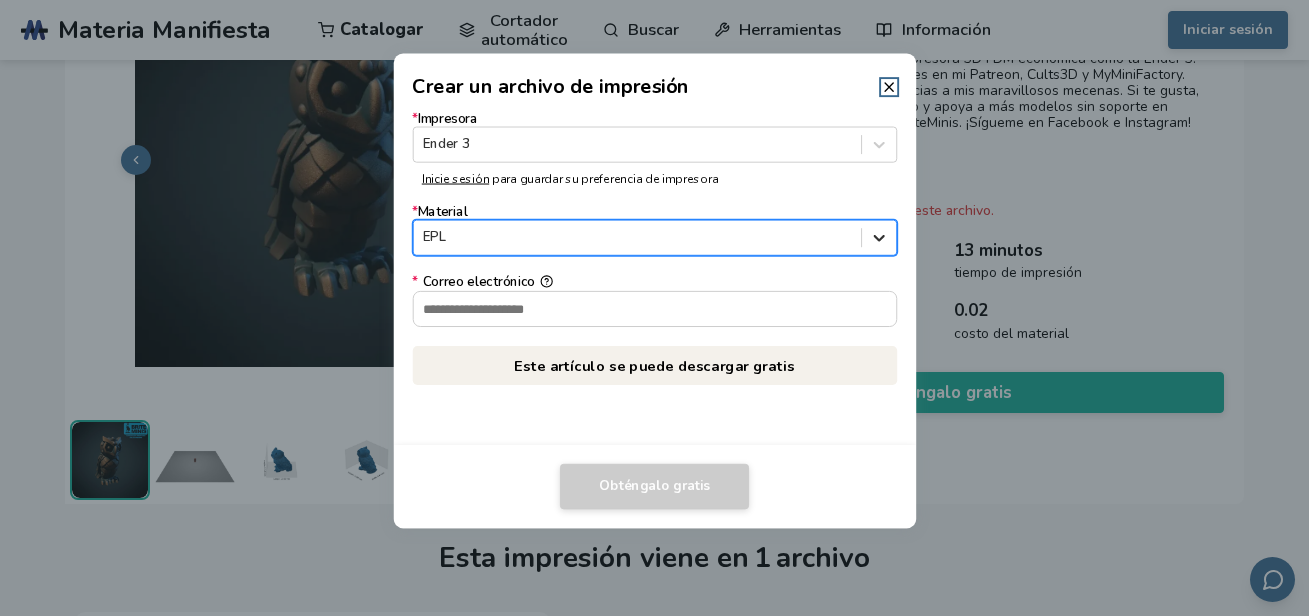 click 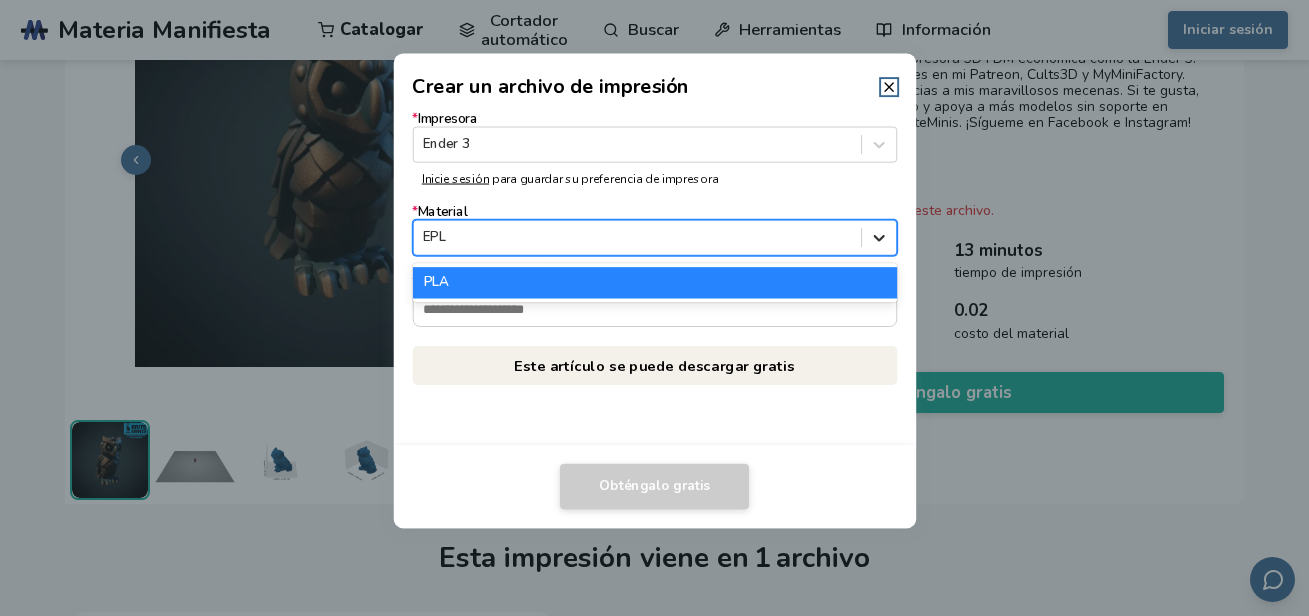 click 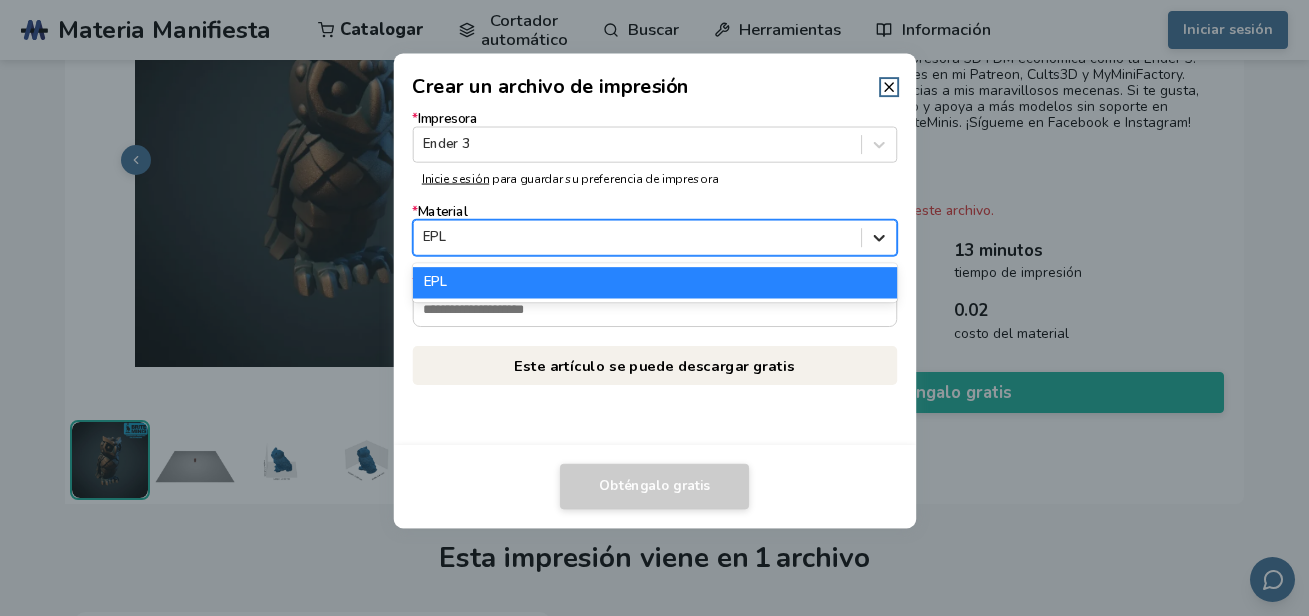 click 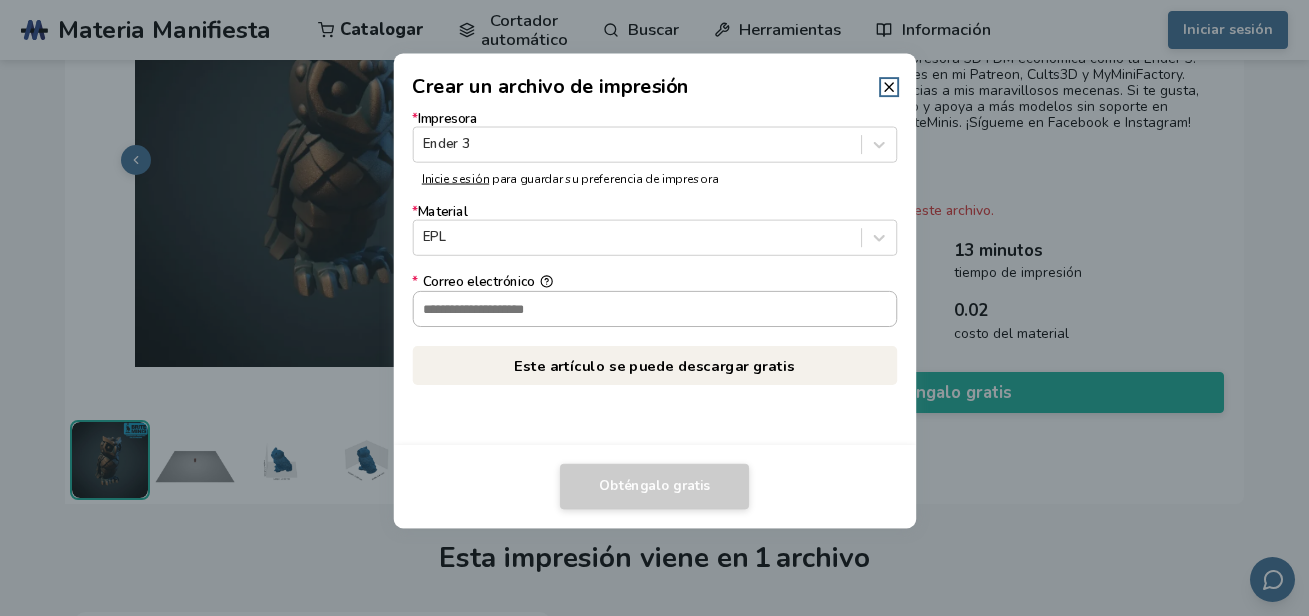 click on "* [EMAIL]" at bounding box center [654, 308] 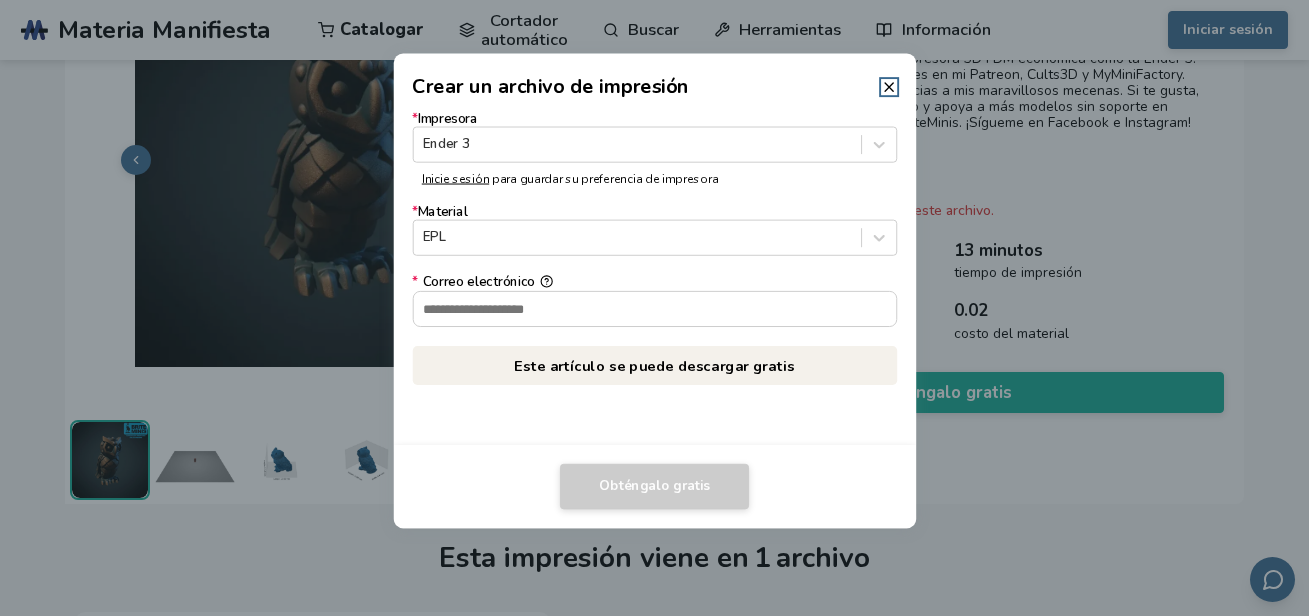 type on "**********" 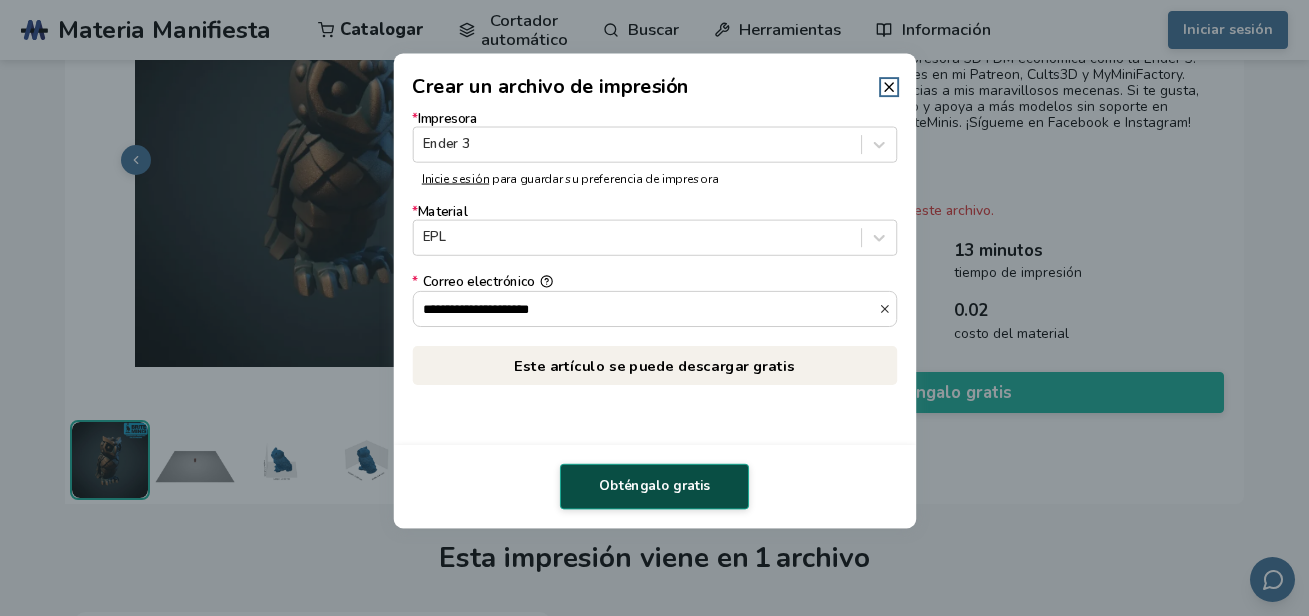 click on "Obténgalo gratis" at bounding box center (654, 486) 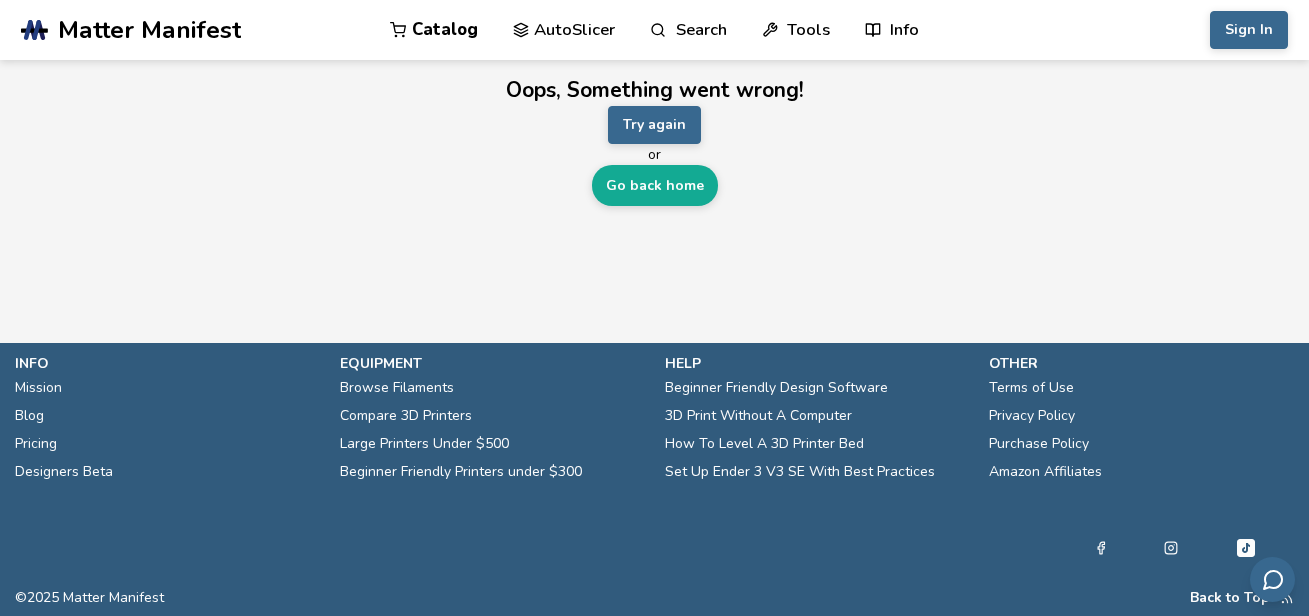 scroll, scrollTop: 0, scrollLeft: 0, axis: both 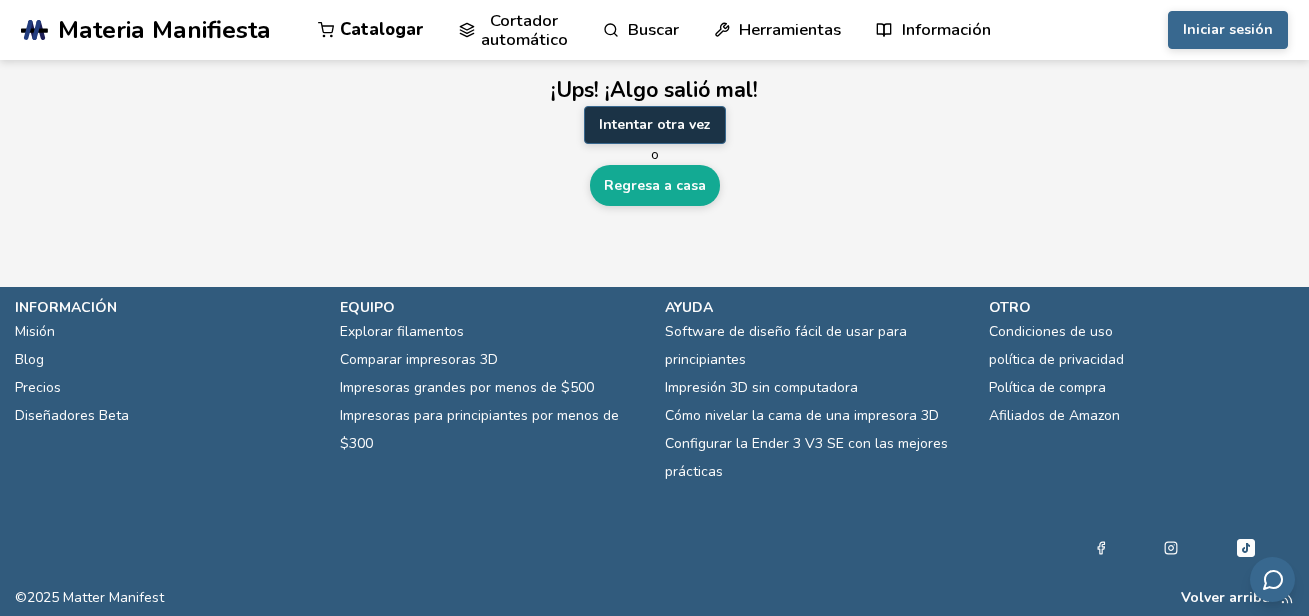 click on "Intentar otra vez" at bounding box center (655, 124) 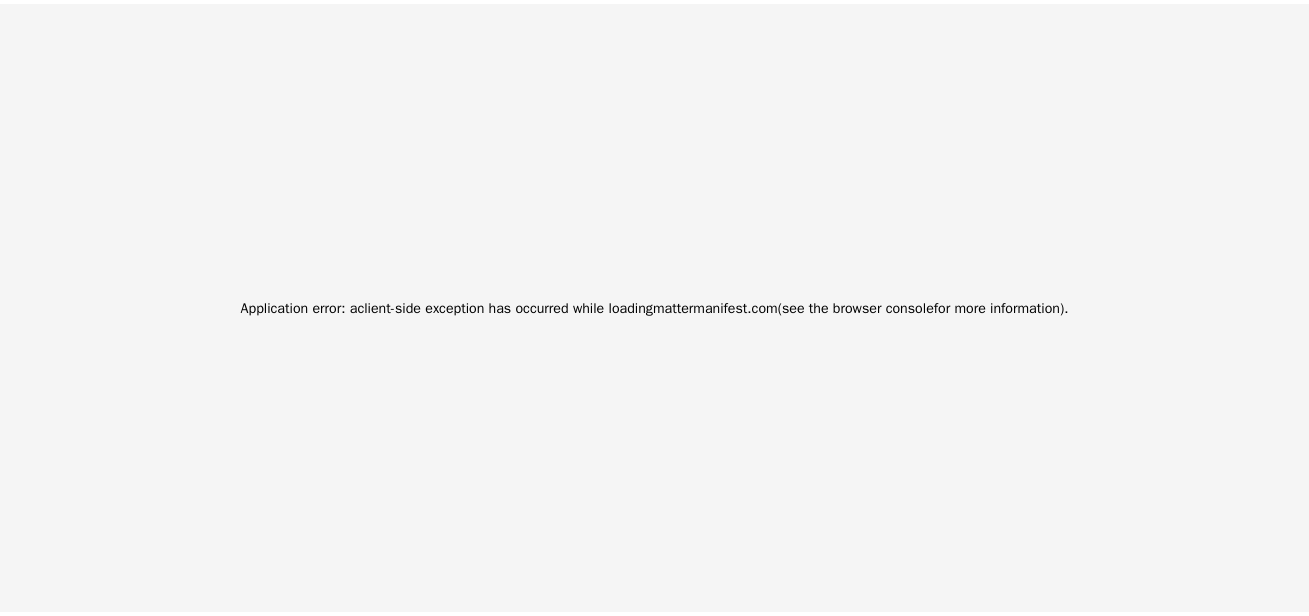 scroll, scrollTop: 0, scrollLeft: 0, axis: both 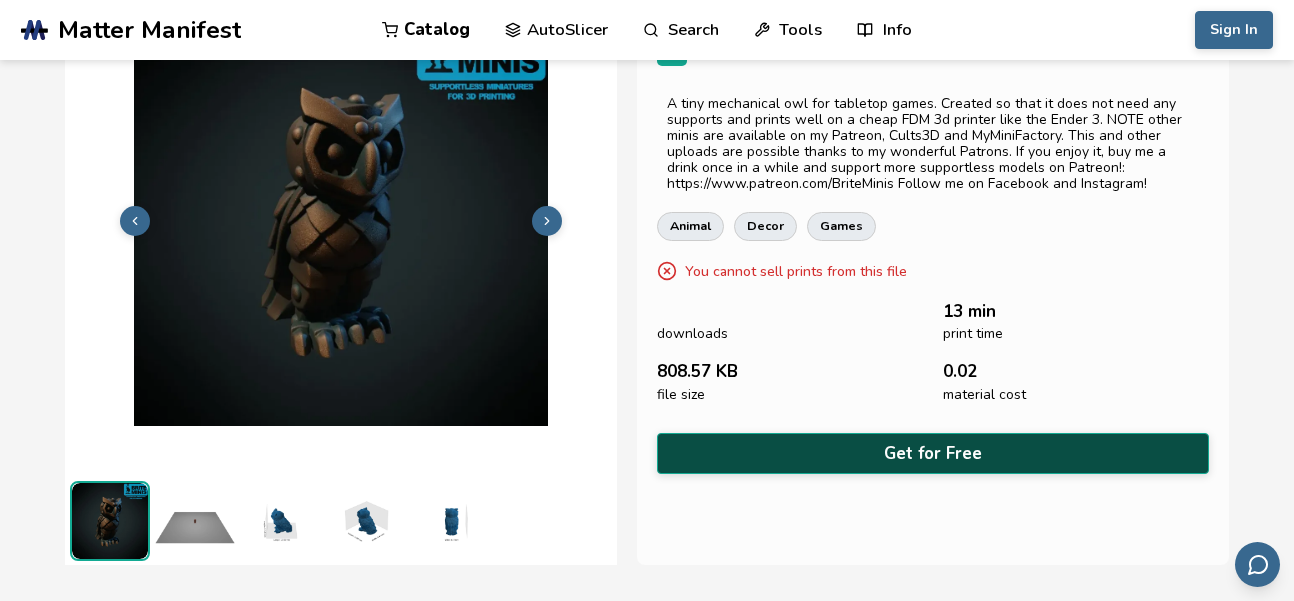 click on "Get for Free" at bounding box center (933, 453) 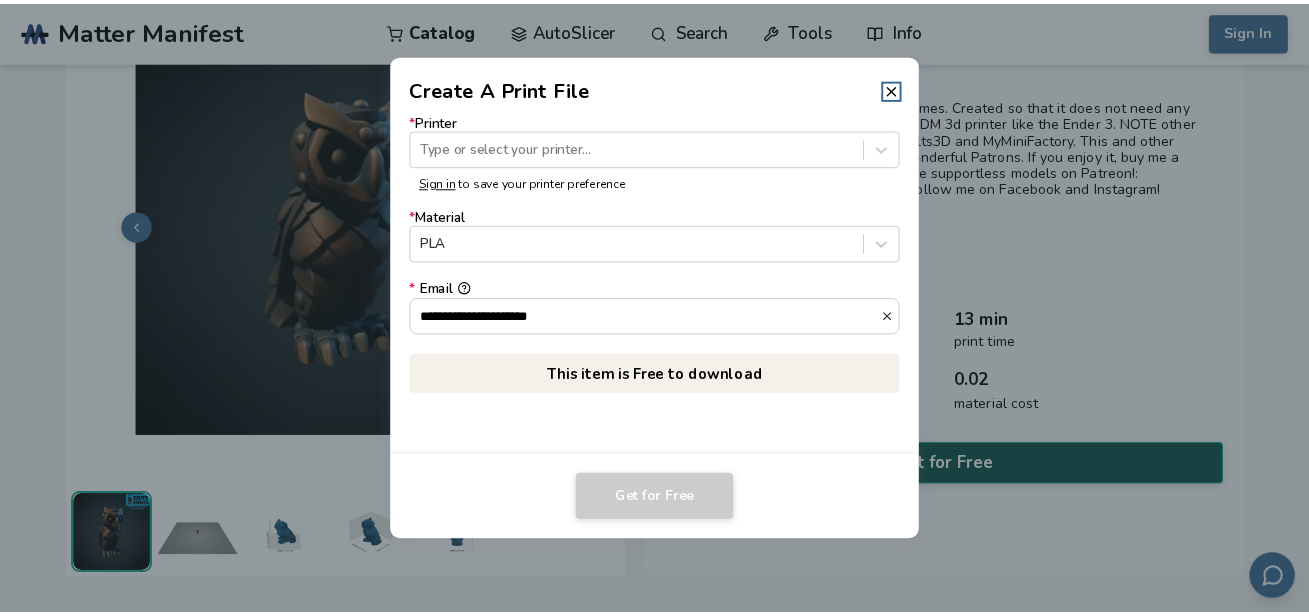 scroll, scrollTop: 107, scrollLeft: 0, axis: vertical 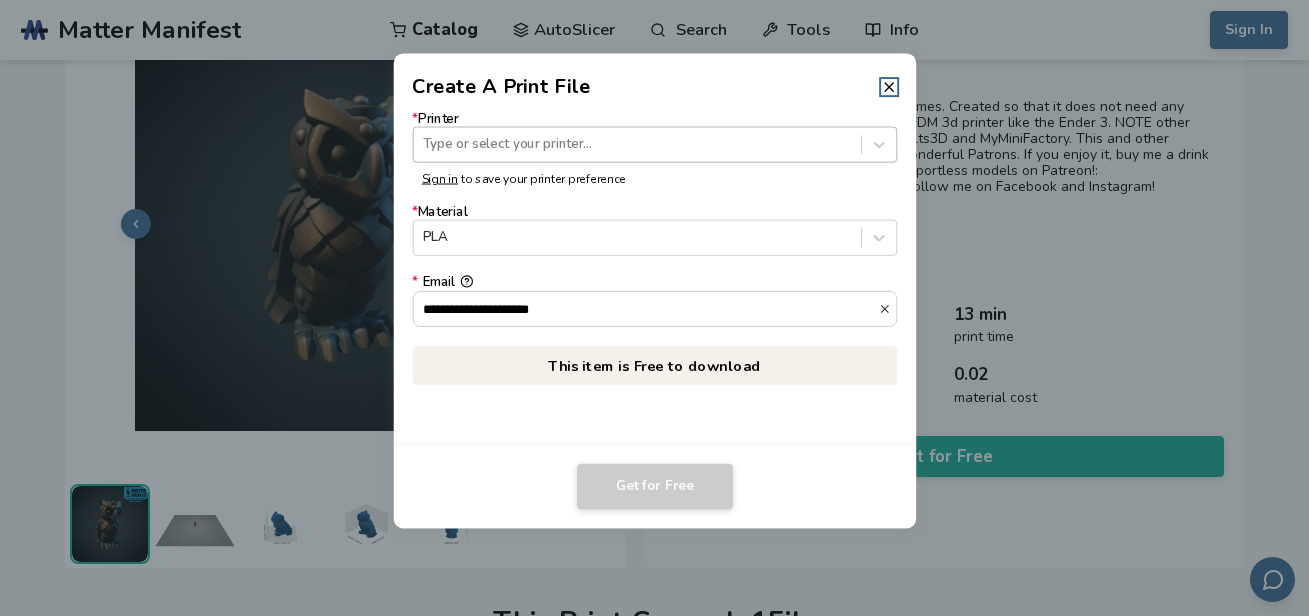 click at bounding box center [637, 144] 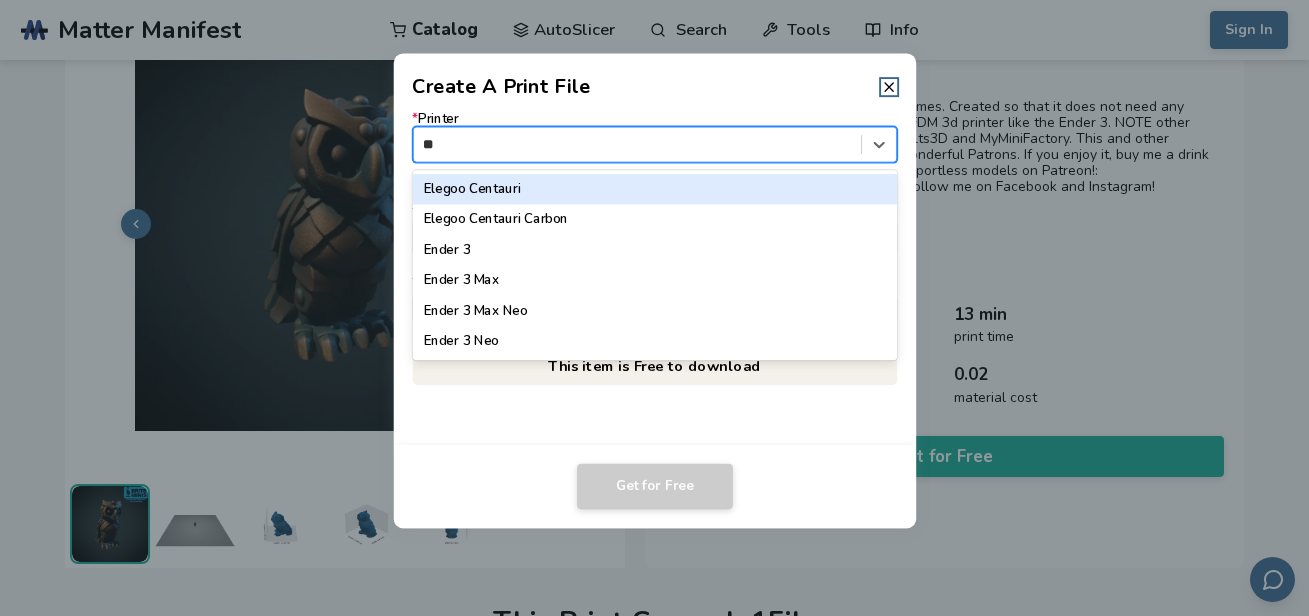 type on "***" 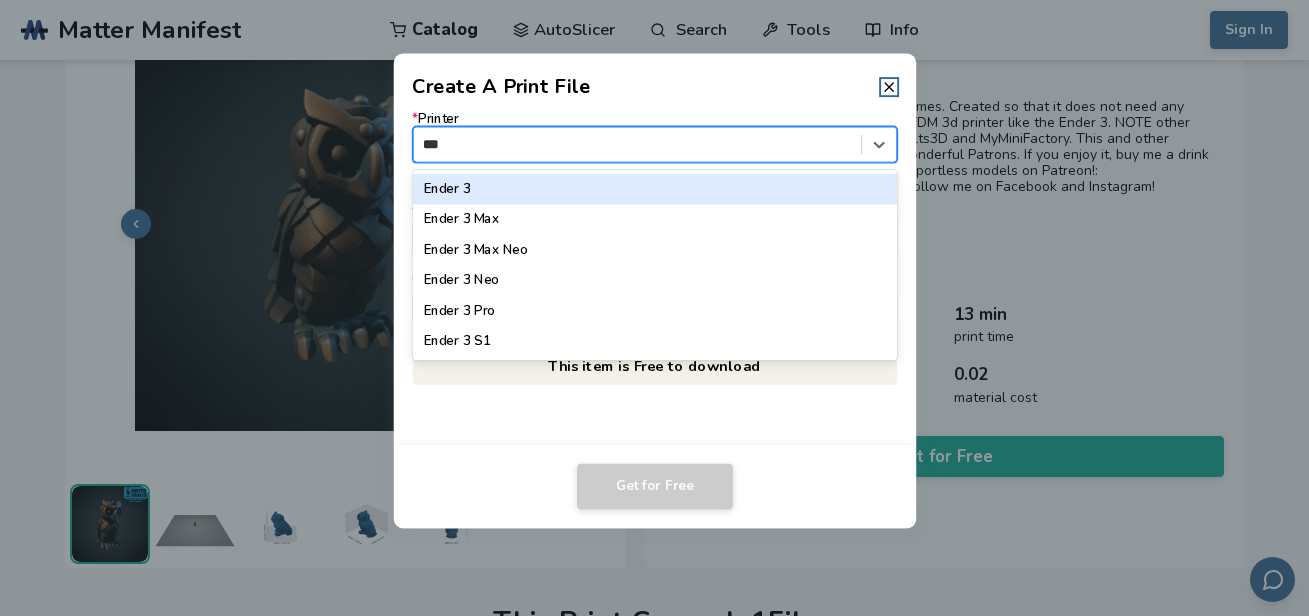 click on "Ender 3" at bounding box center [654, 189] 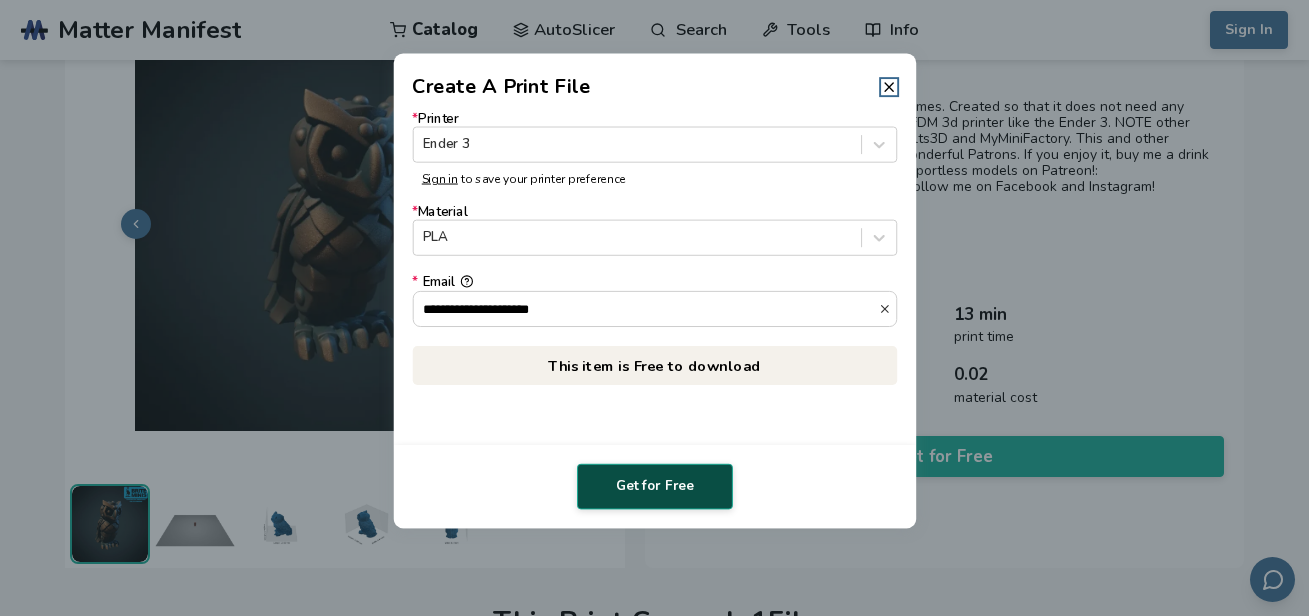 click on "Get for Free" at bounding box center (655, 487) 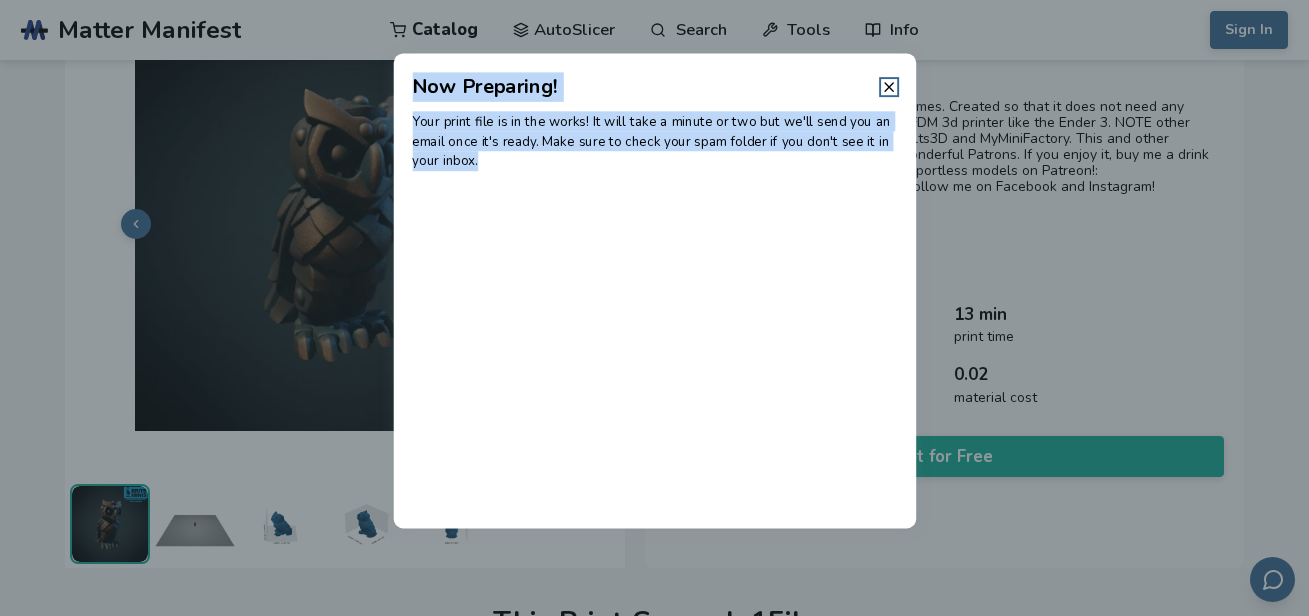 drag, startPoint x: 489, startPoint y: 160, endPoint x: 400, endPoint y: 94, distance: 110.80163 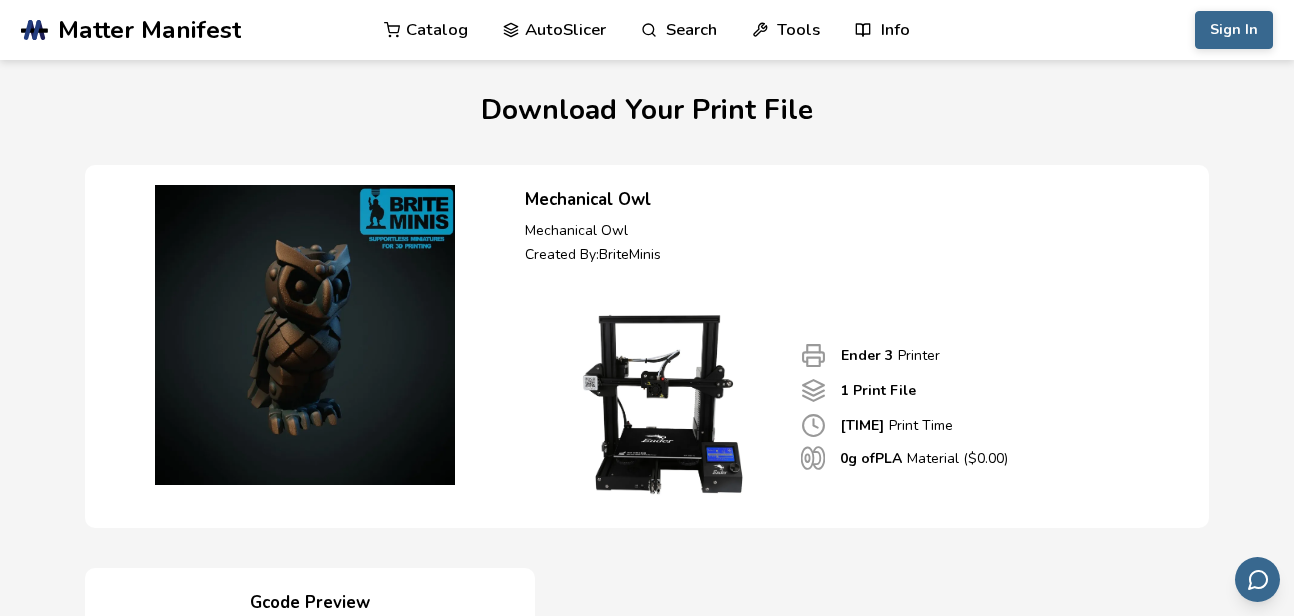 scroll, scrollTop: 0, scrollLeft: 0, axis: both 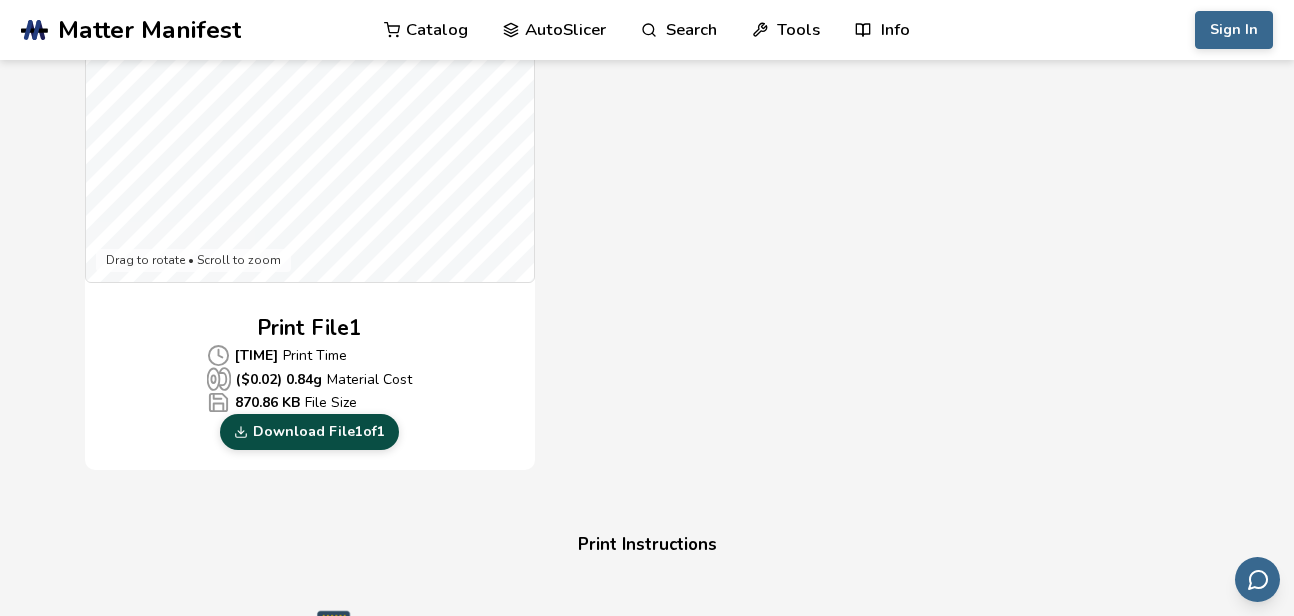 click on "Download File  1  of  1" at bounding box center (309, 432) 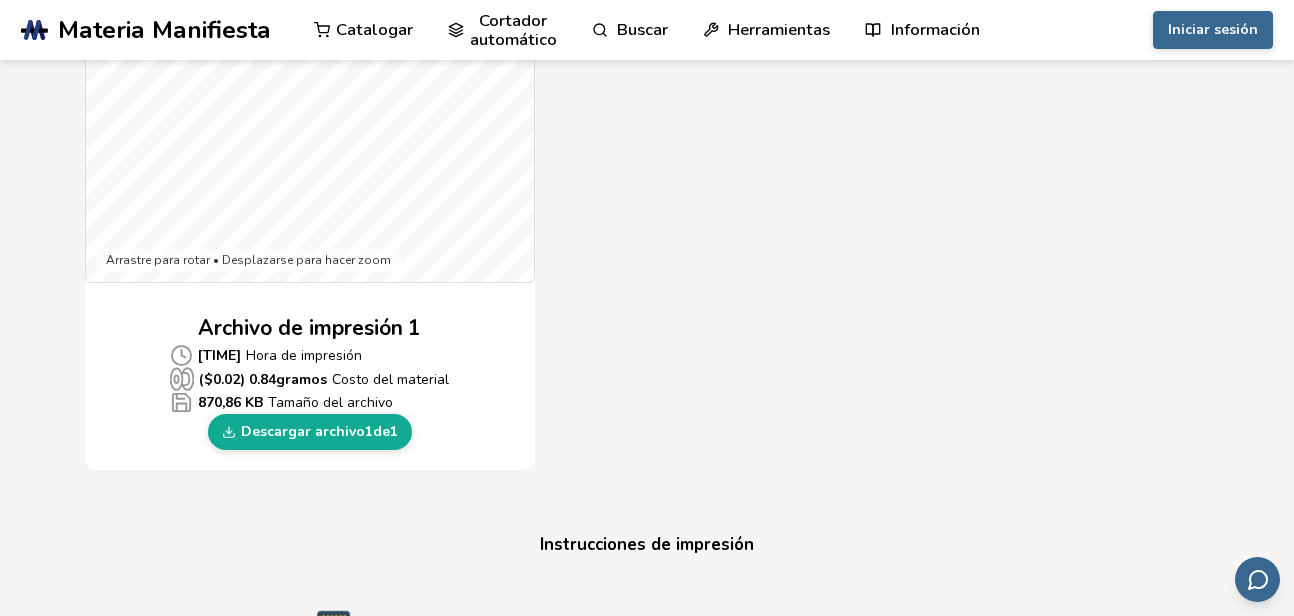 click on "Vista previa de Gcode Arrastre para rotar • Desplazarse para hacer zoom Archivo de impresión  1   15 minutos Hora de impresión ($  0.02  )    0.84  gramos   Costo del material 870,86 KB Tamaño del archivo Descargar archivo  1  de  1" at bounding box center [647, 122] 